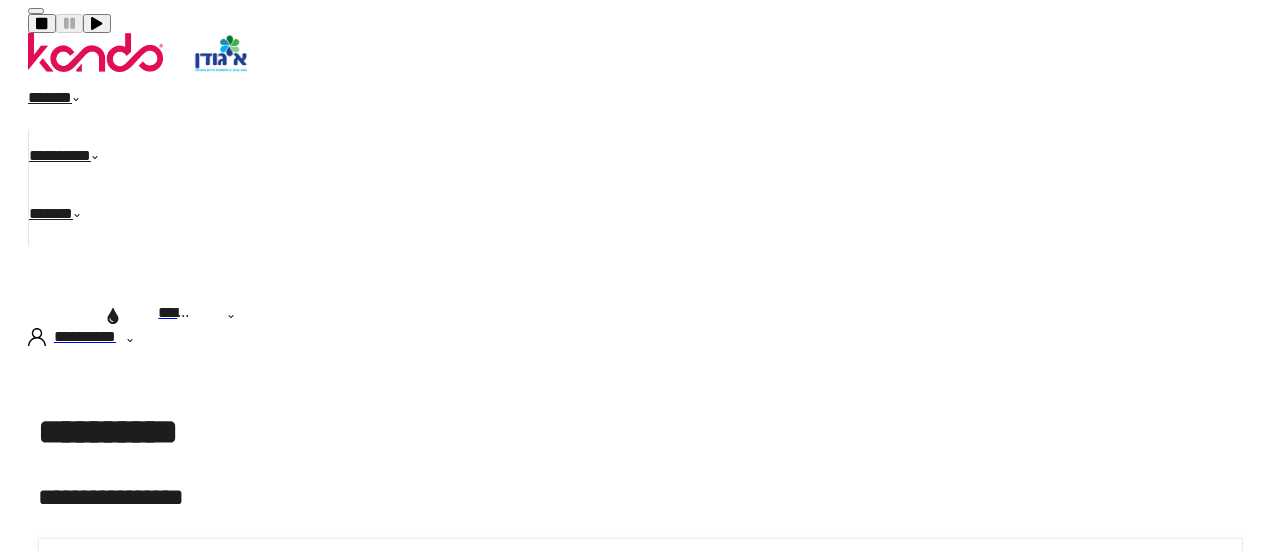 scroll, scrollTop: 0, scrollLeft: 0, axis: both 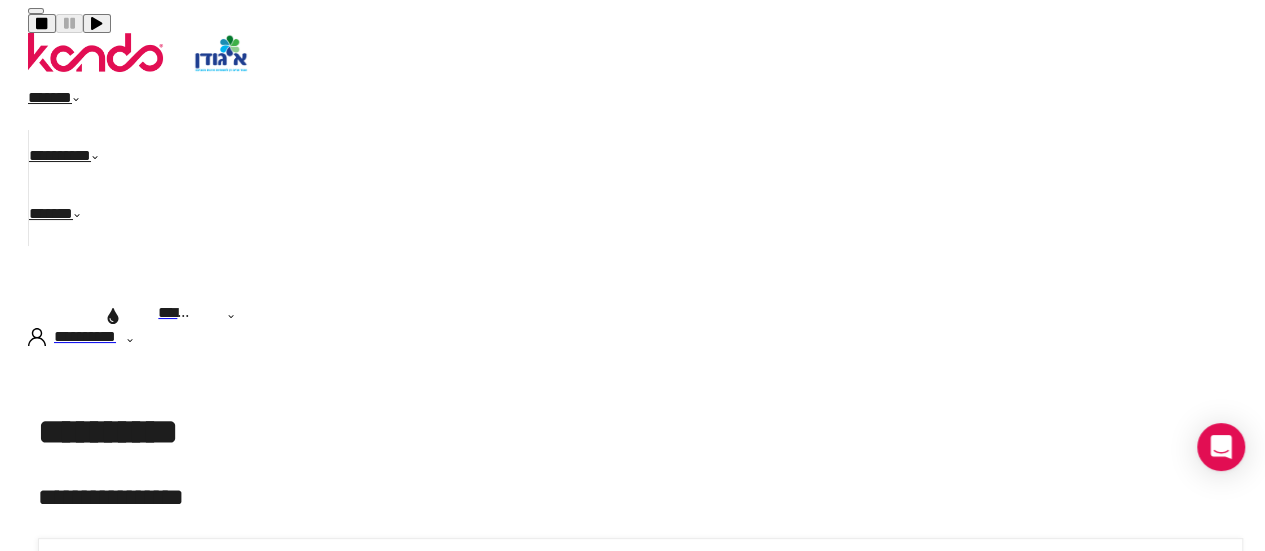 click on "******" at bounding box center (65, 101) 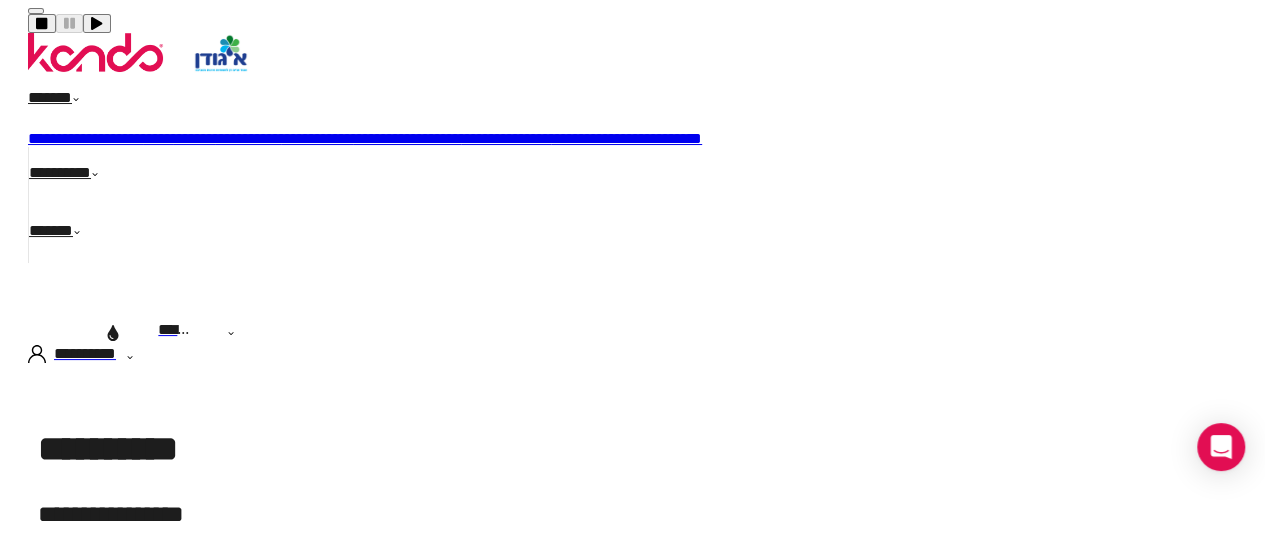 click on "**********" at bounding box center [407, 138] 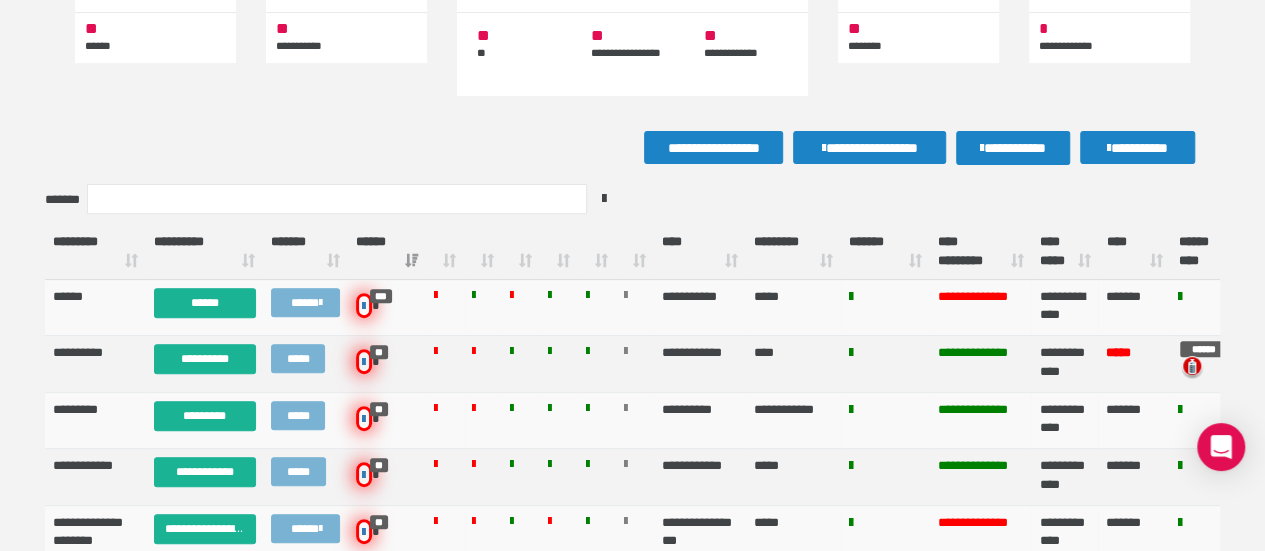scroll, scrollTop: 265, scrollLeft: 0, axis: vertical 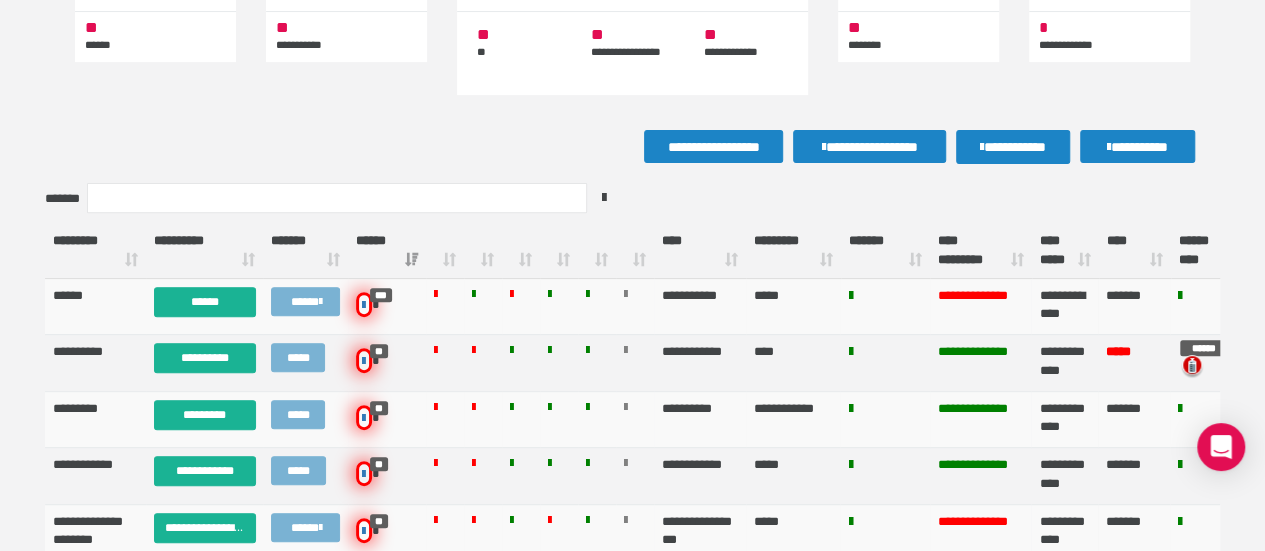 click on "**** *********" at bounding box center (981, 251) 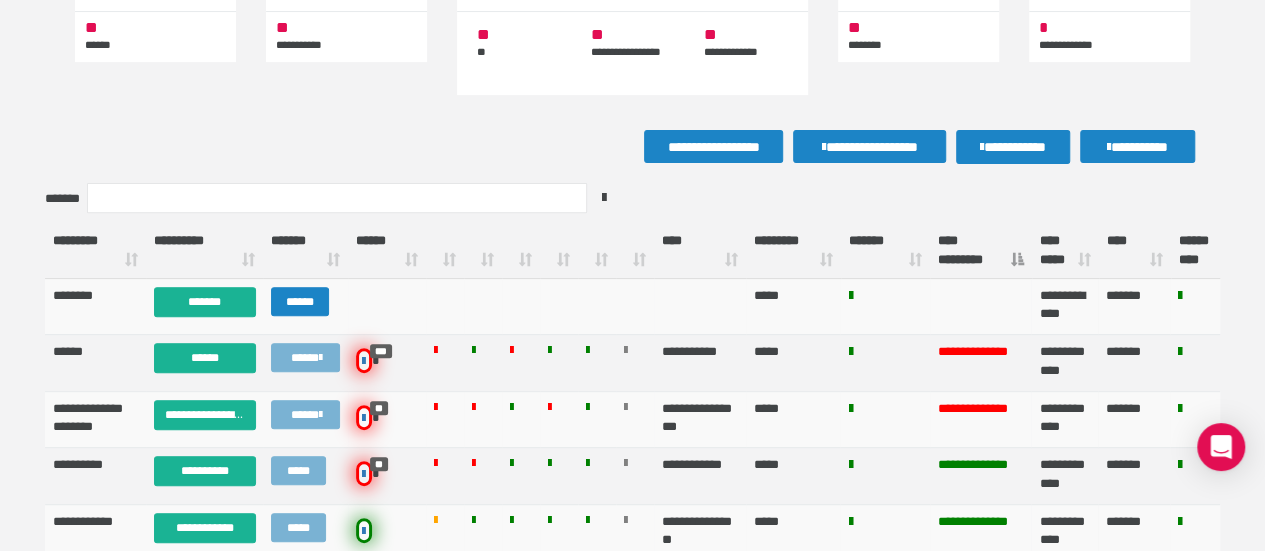 click on "**** *********" at bounding box center [981, 251] 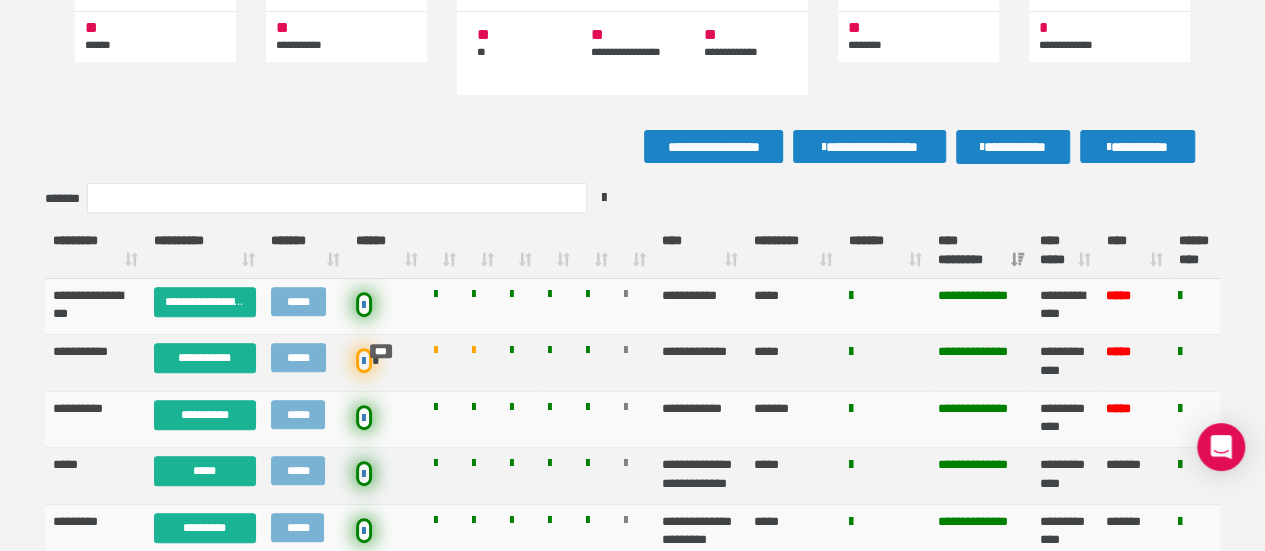 click on "**** *********" at bounding box center (981, 251) 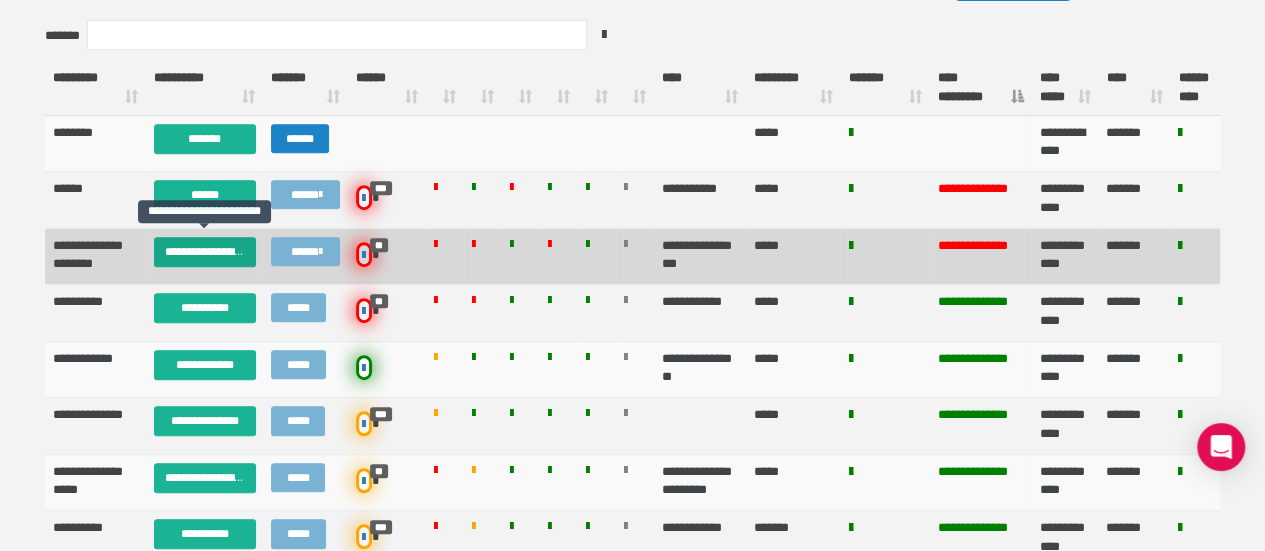 scroll, scrollTop: 429, scrollLeft: 0, axis: vertical 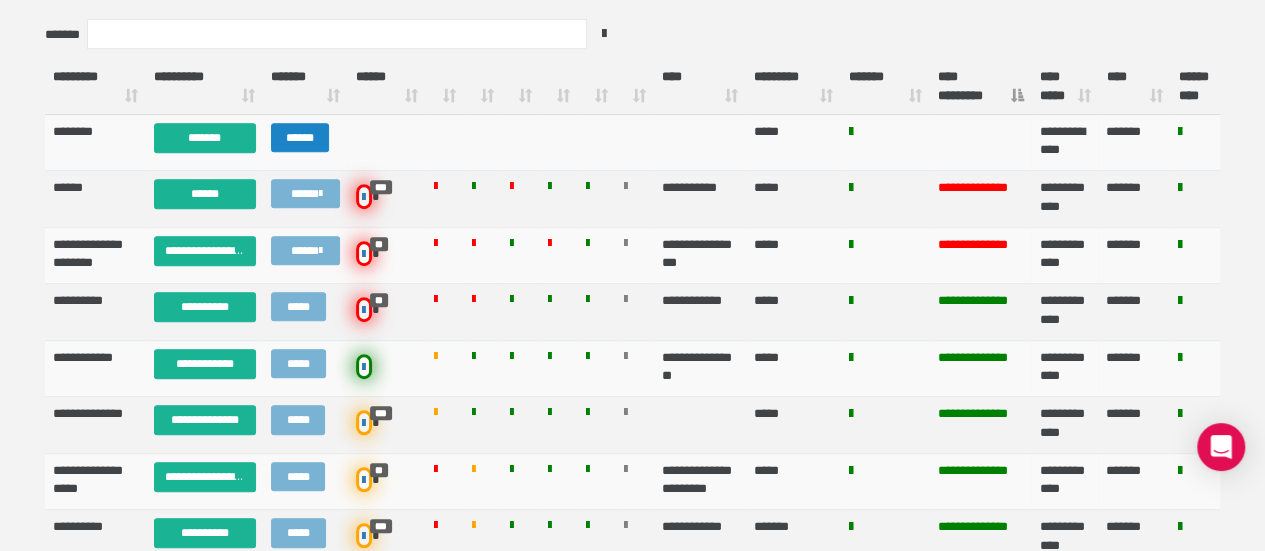 click at bounding box center (559, 87) 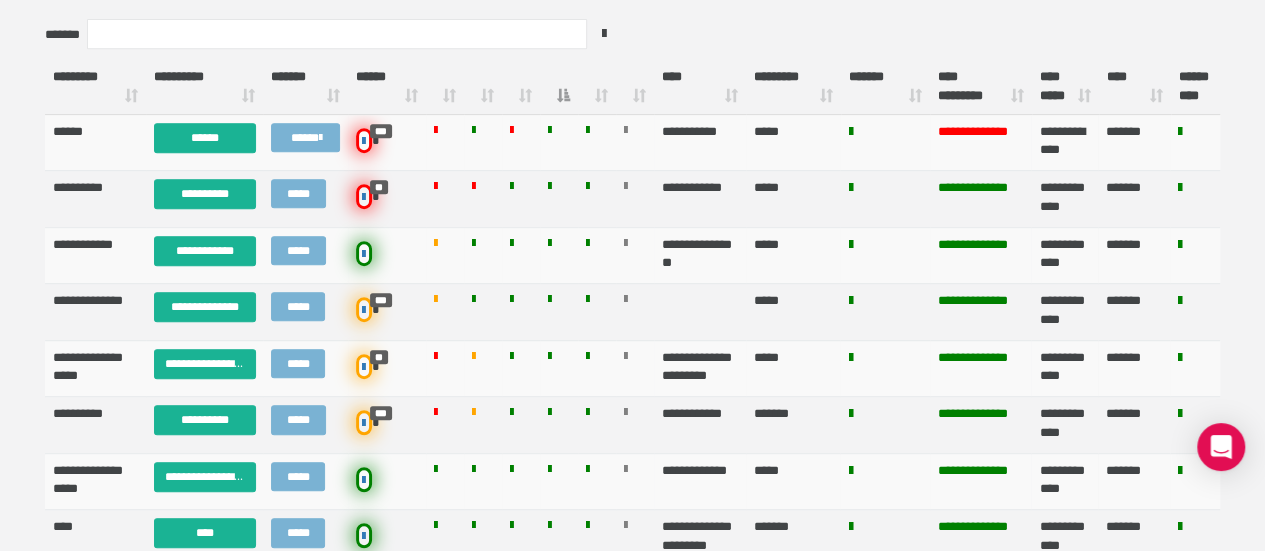 click at bounding box center (559, 87) 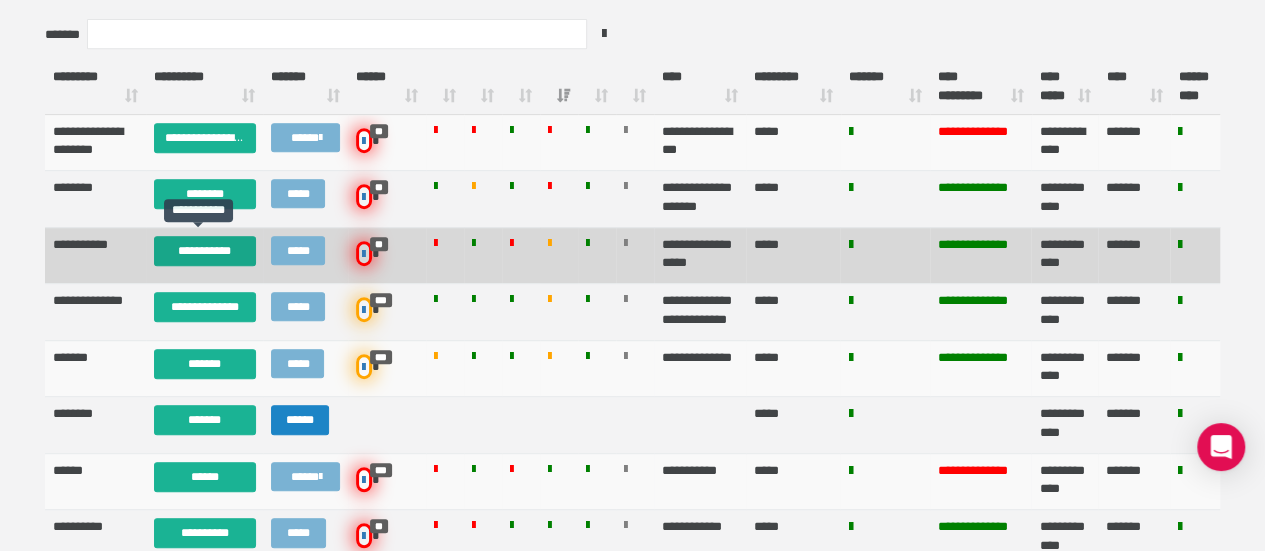 click on "**********" at bounding box center [205, 251] 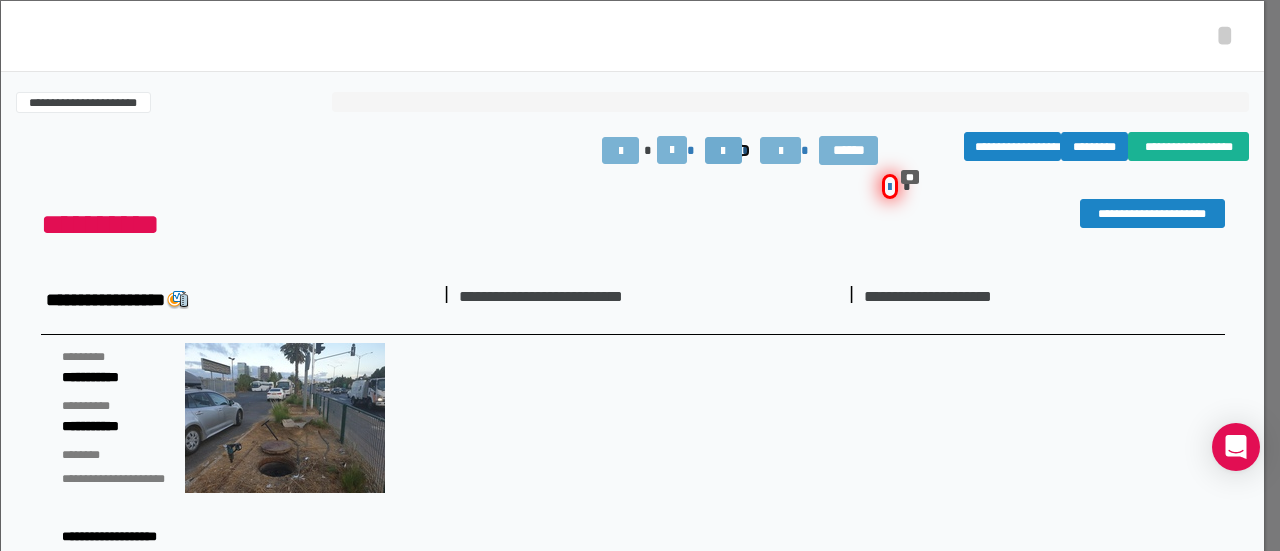 click at bounding box center [723, 151] 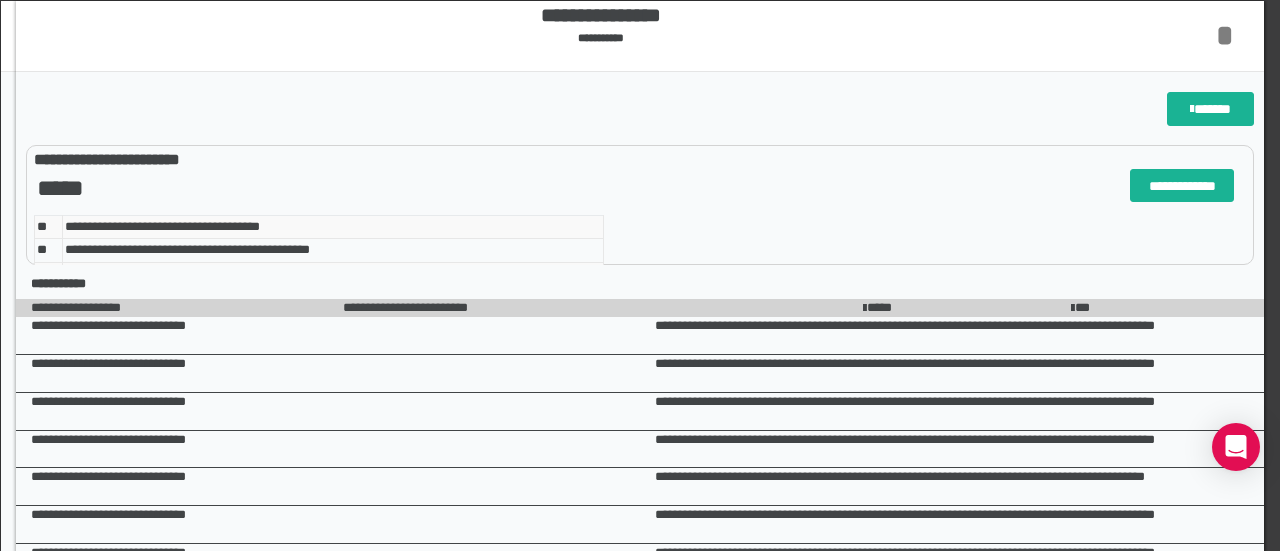 click on "*" at bounding box center (1225, 35) 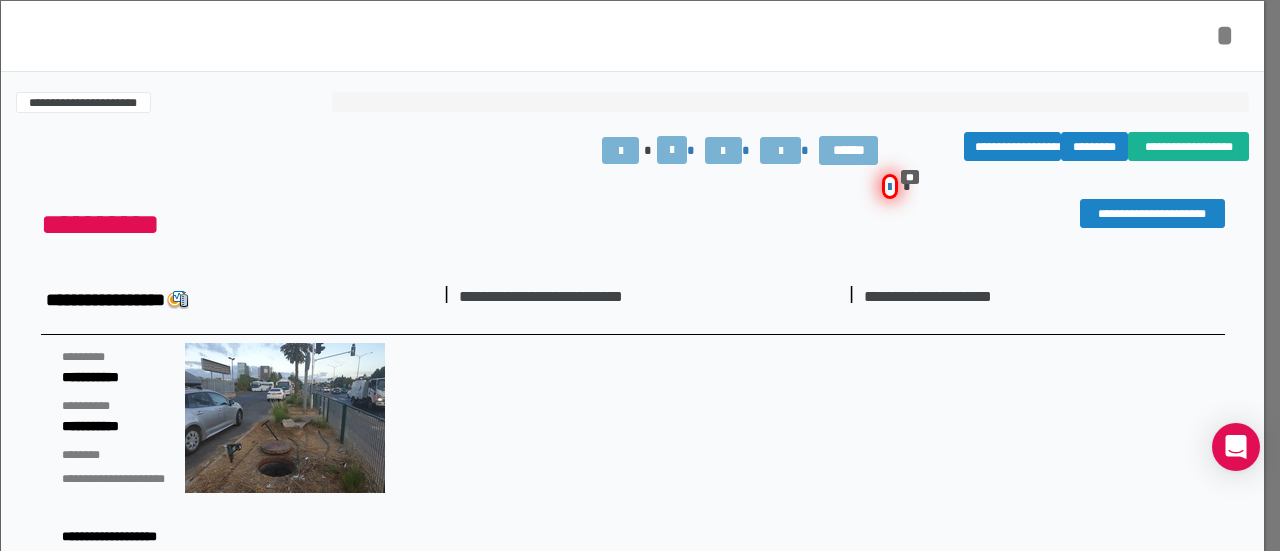 click on "*" at bounding box center (1225, 35) 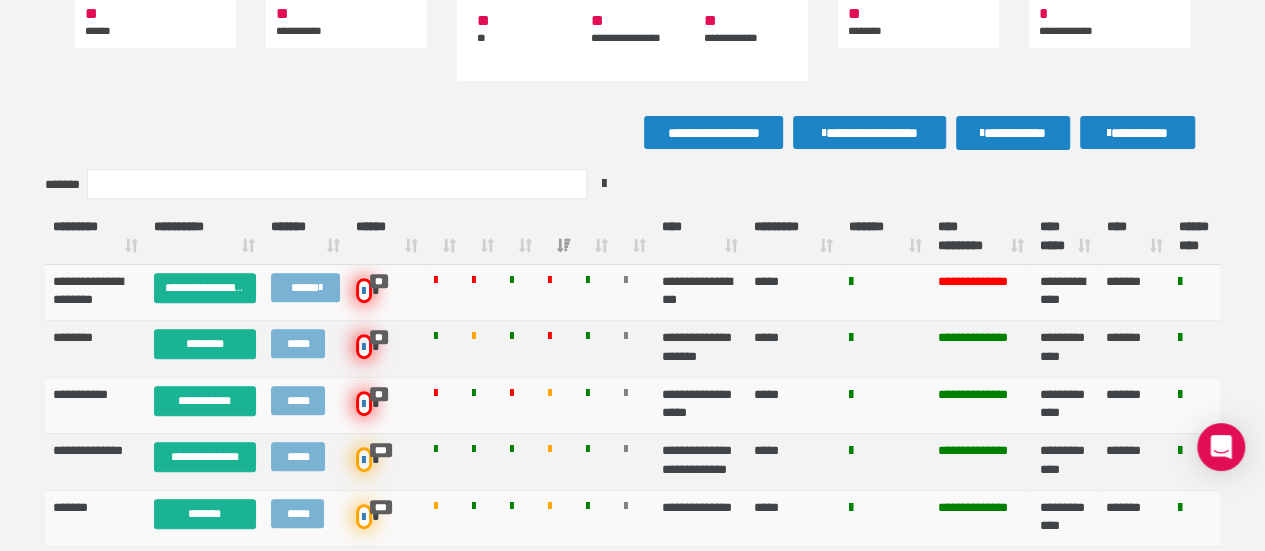 scroll, scrollTop: 280, scrollLeft: 0, axis: vertical 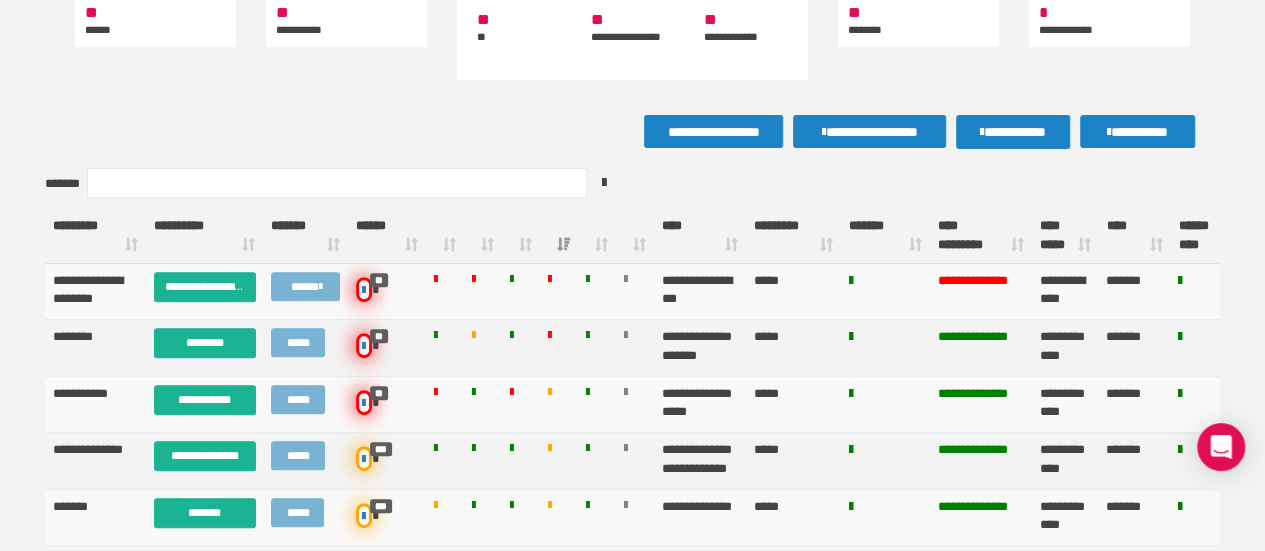 click at bounding box center (521, 236) 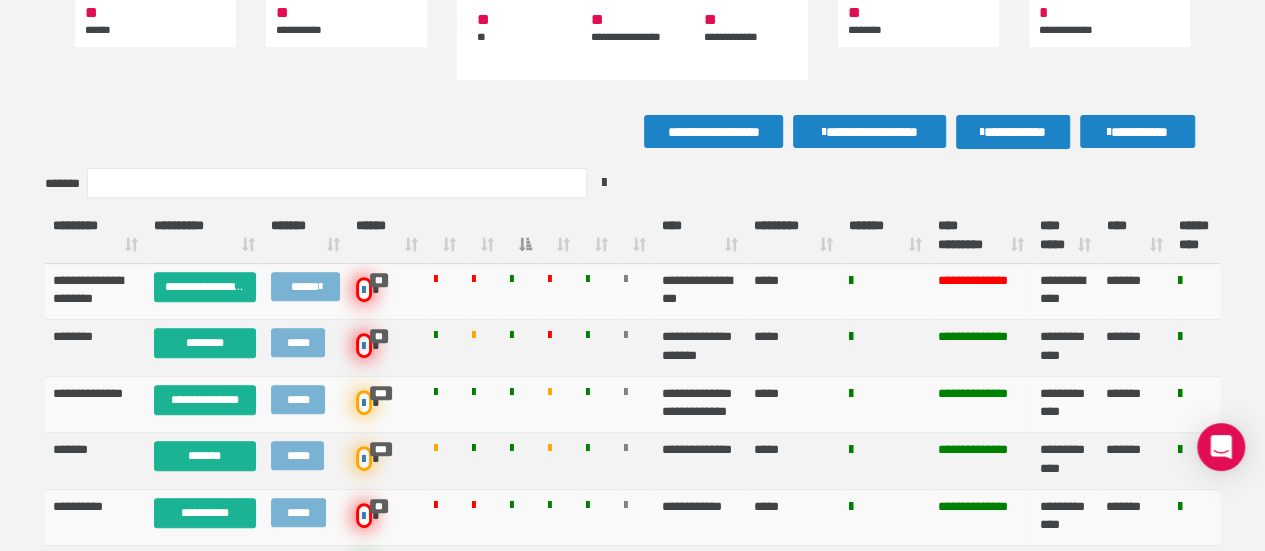 click at bounding box center [521, 236] 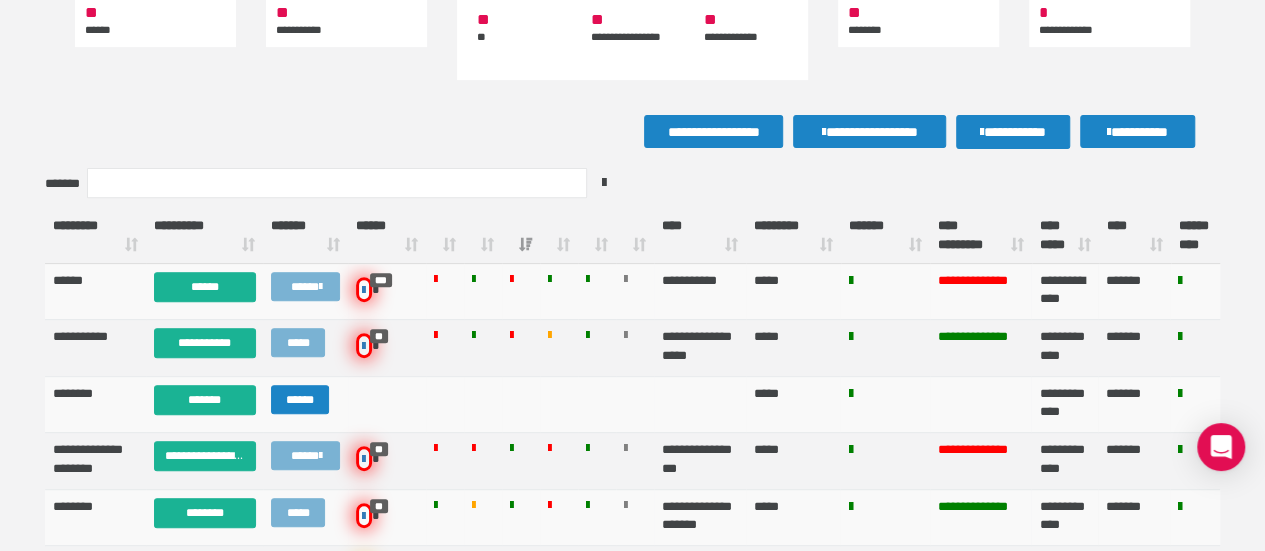 click on "**** *********" at bounding box center [981, 236] 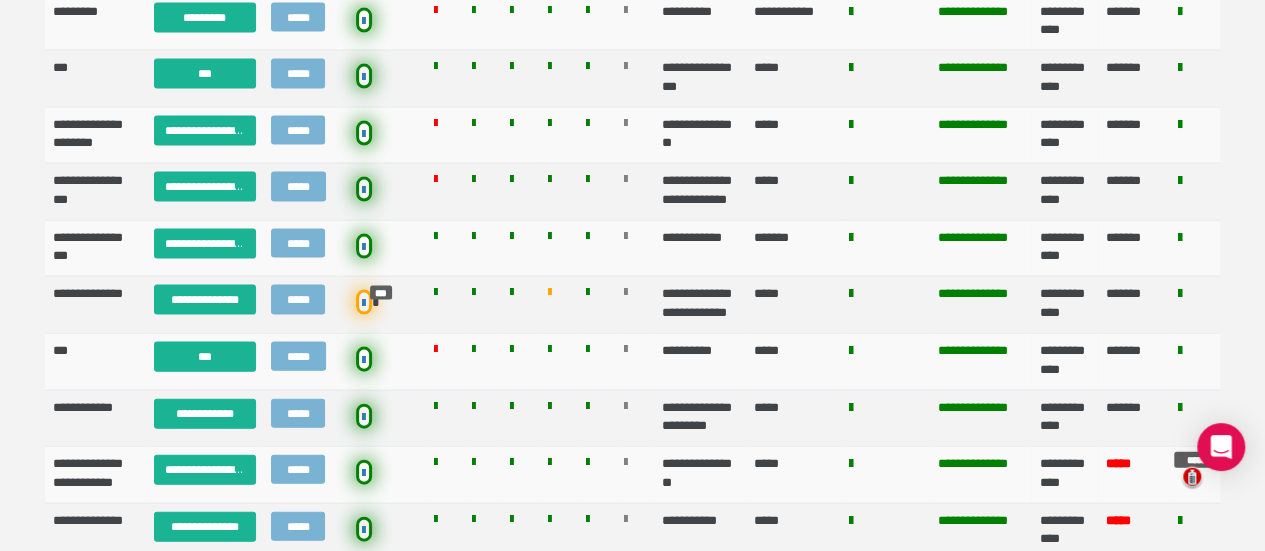 scroll, scrollTop: 2020, scrollLeft: 0, axis: vertical 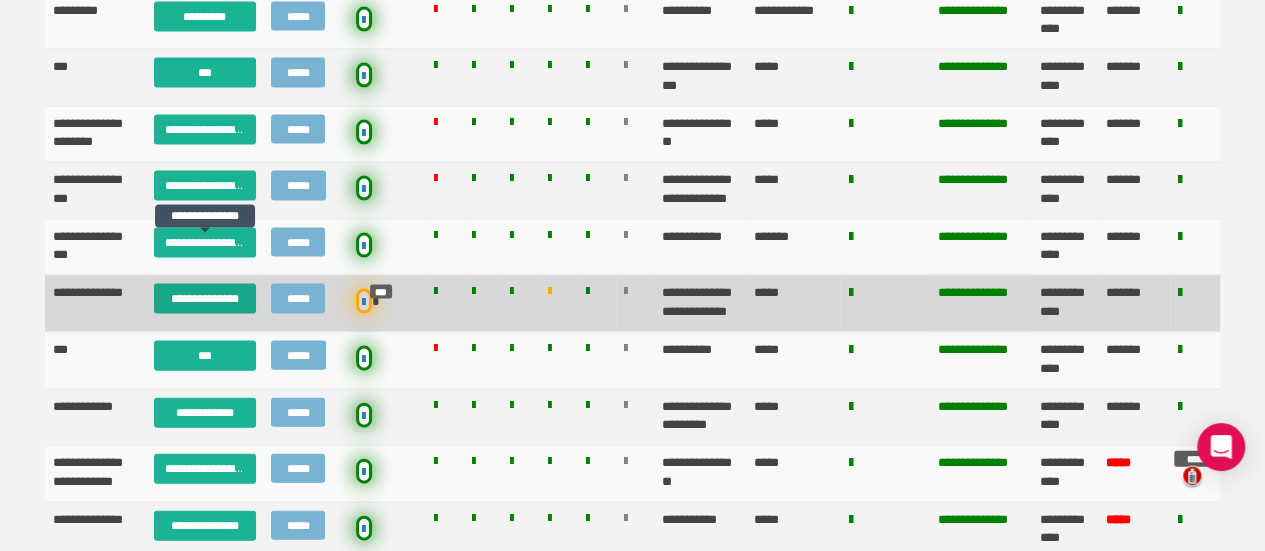 click on "**********" at bounding box center (205, 299) 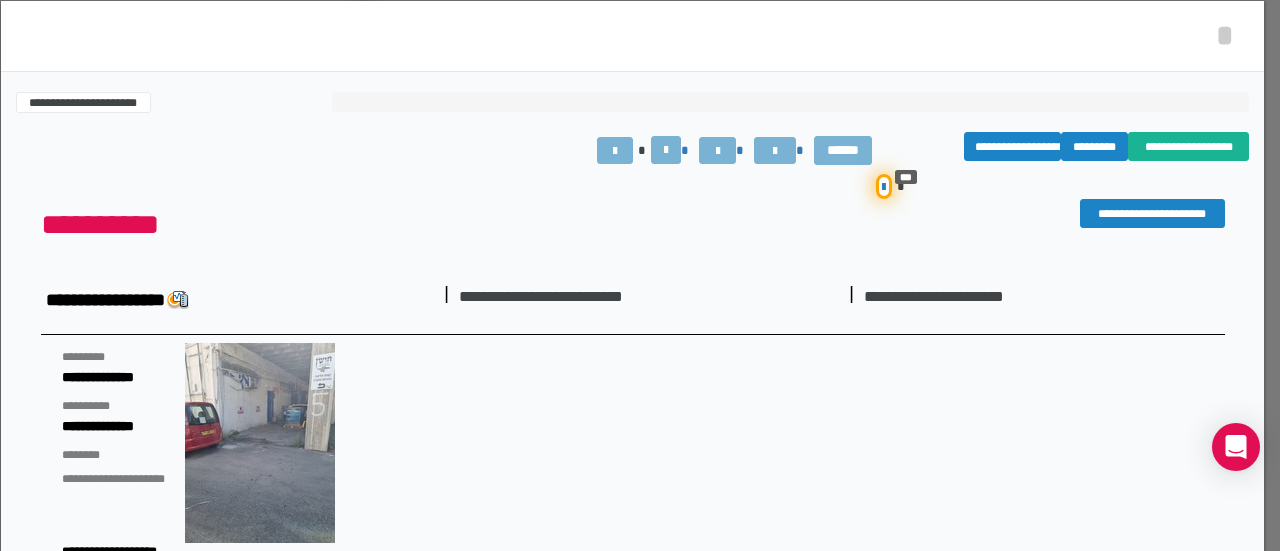click on "**********" at bounding box center (633, 1323) 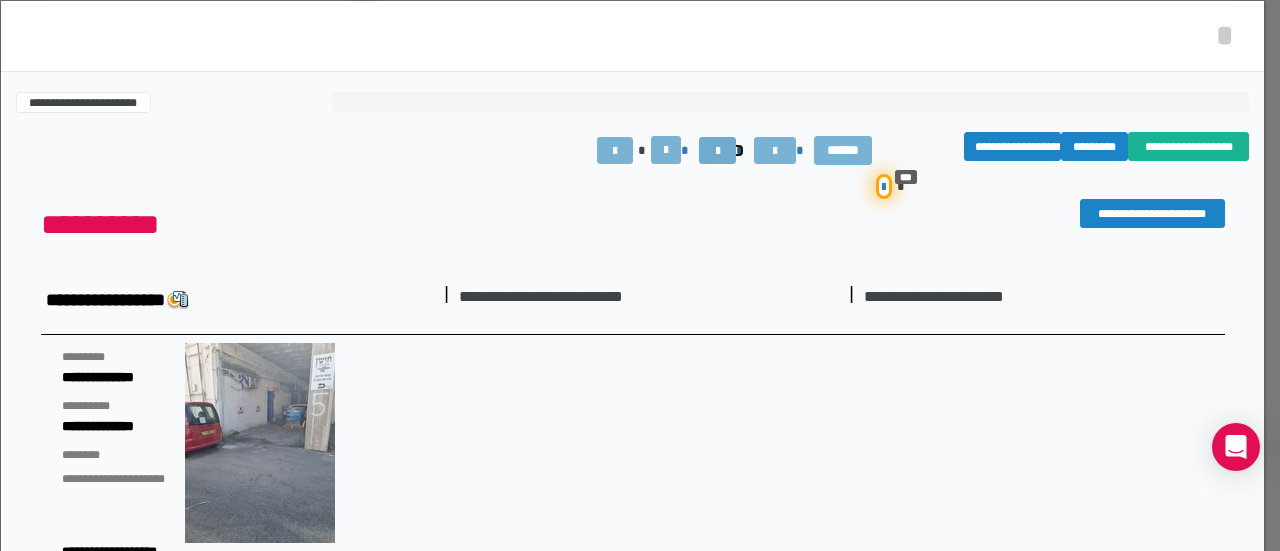 click at bounding box center (717, 150) 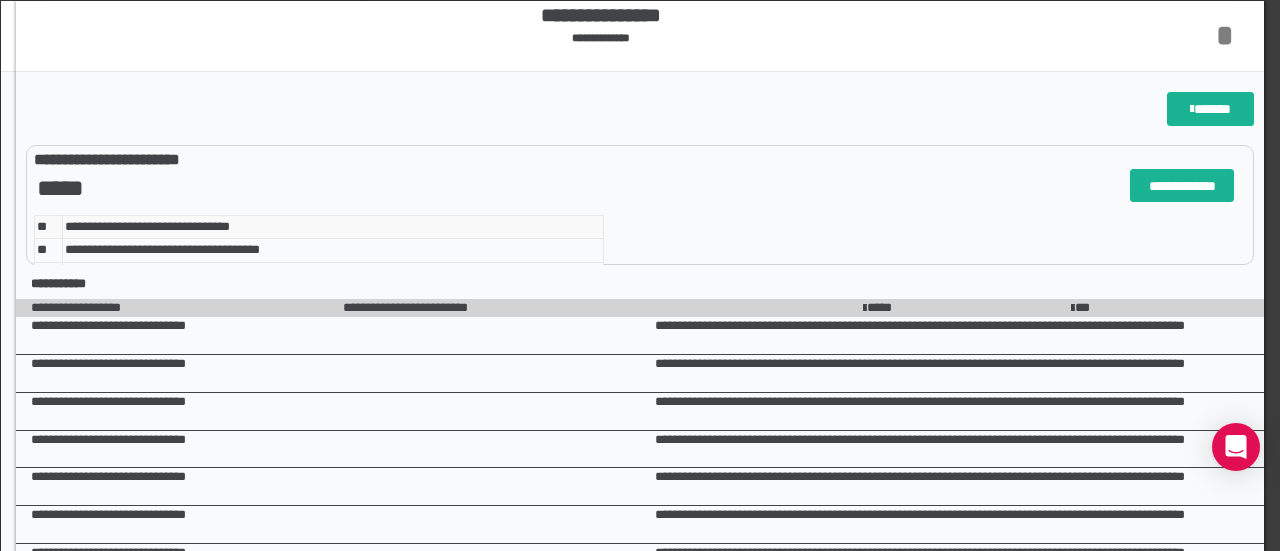 click on "*" at bounding box center (1225, 35) 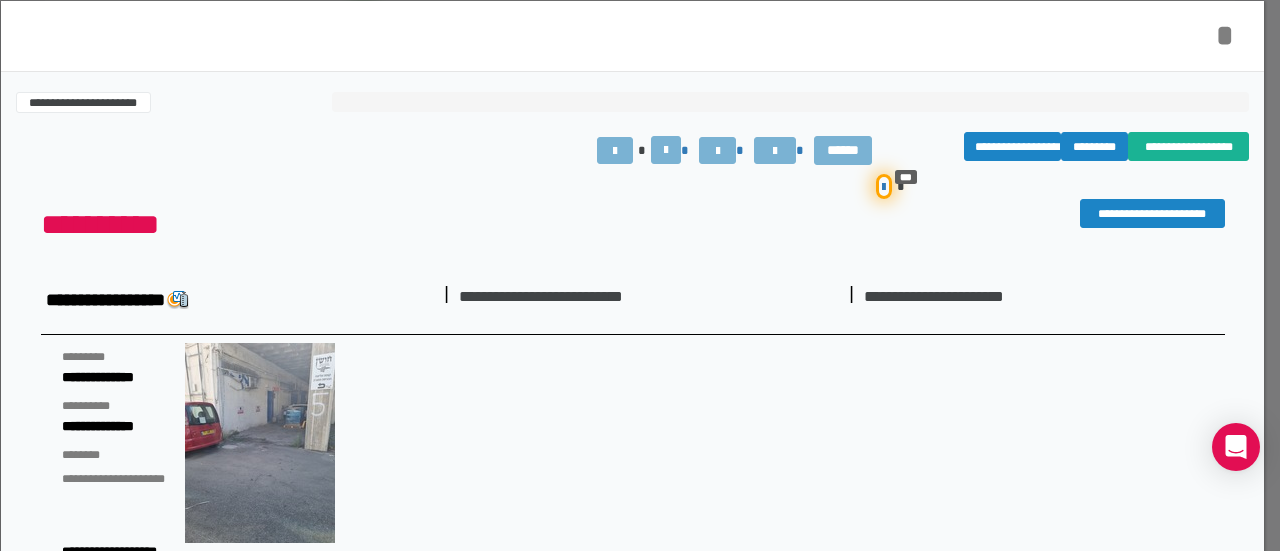 click on "*" at bounding box center (1225, 35) 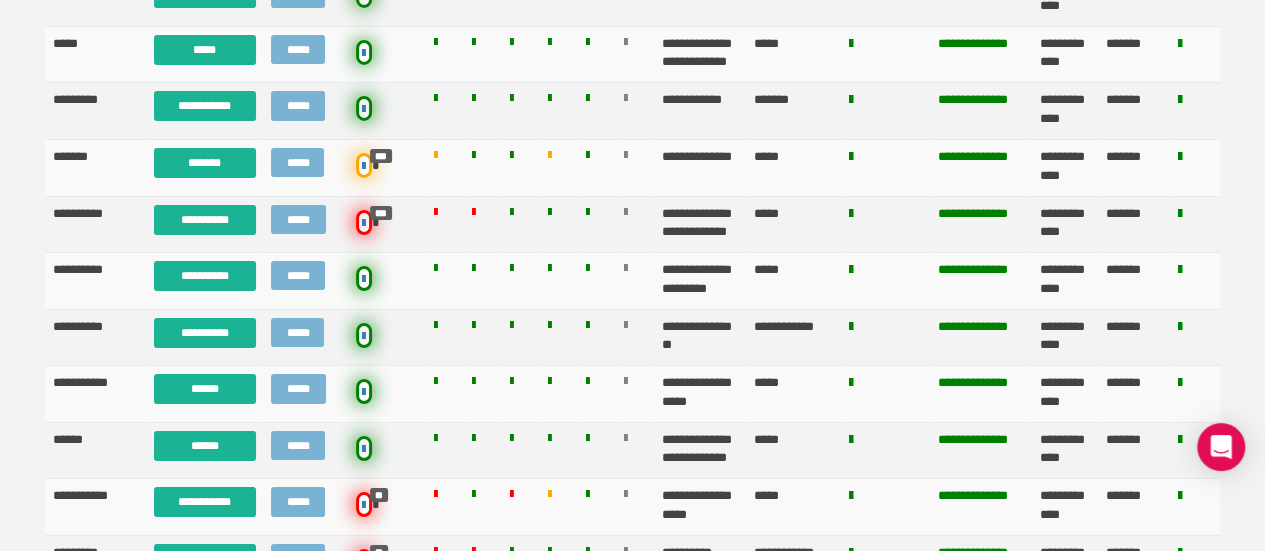 scroll, scrollTop: 3459, scrollLeft: 0, axis: vertical 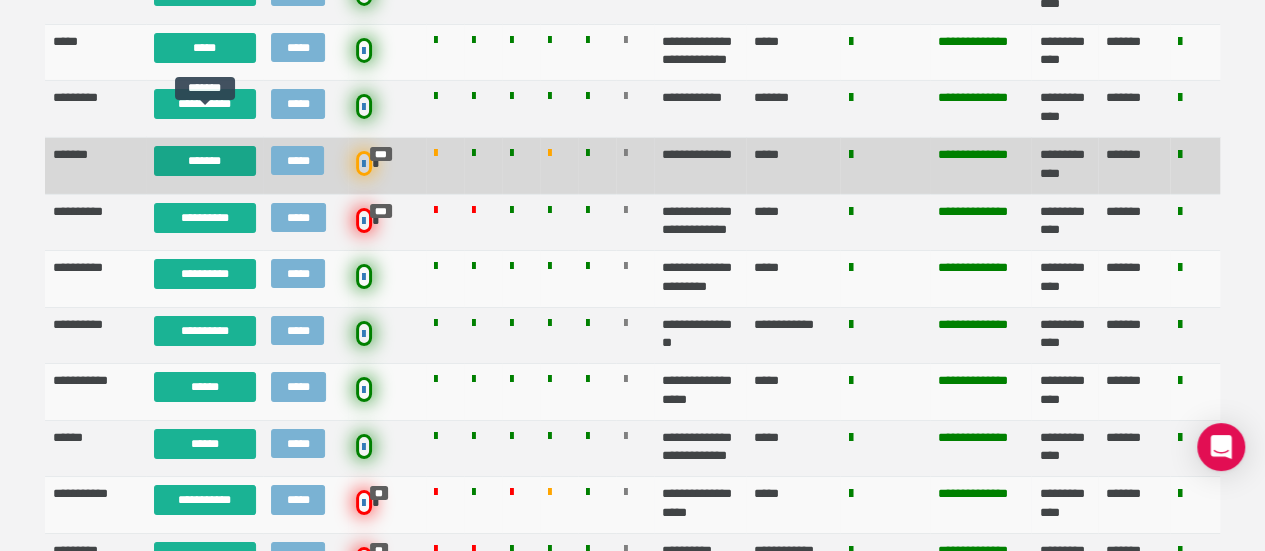 click on "*******" at bounding box center (205, 161) 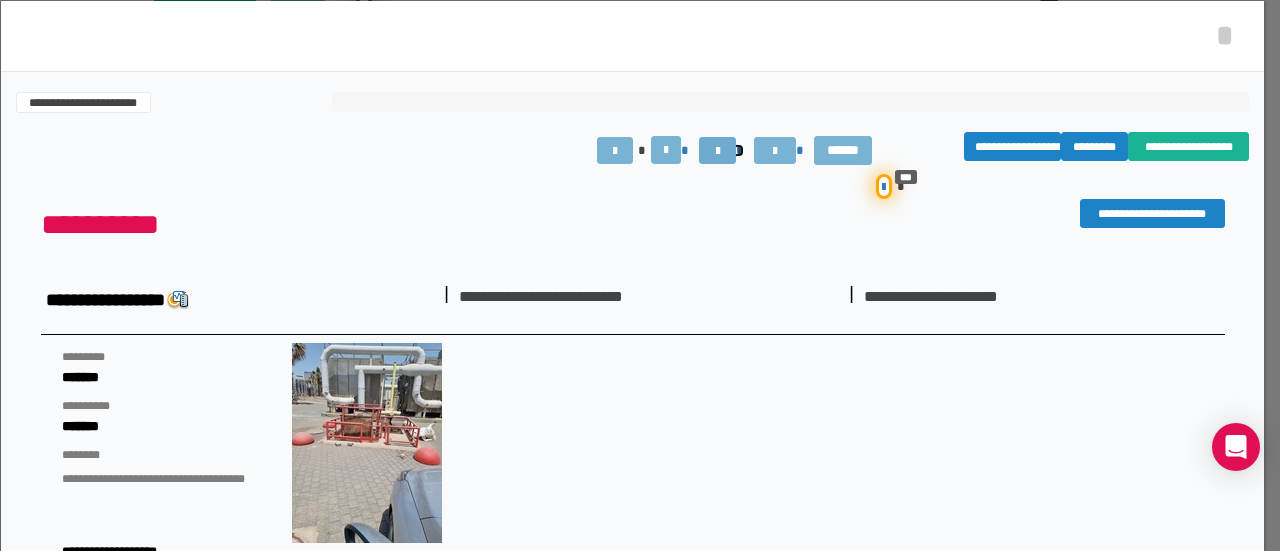 click at bounding box center (718, 151) 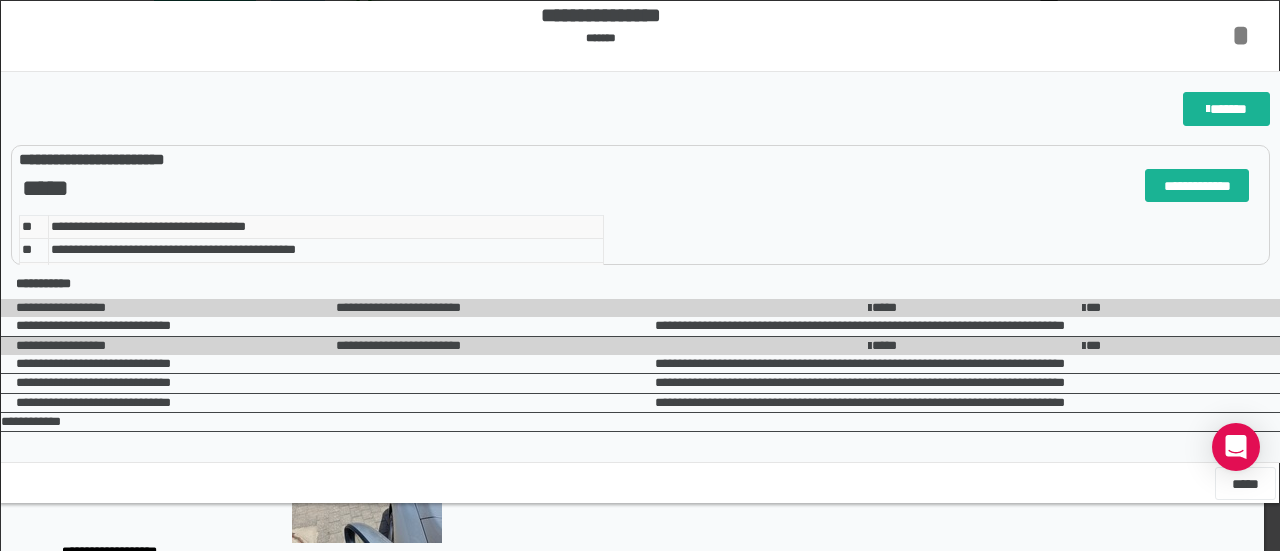 click on "*" at bounding box center (1241, 35) 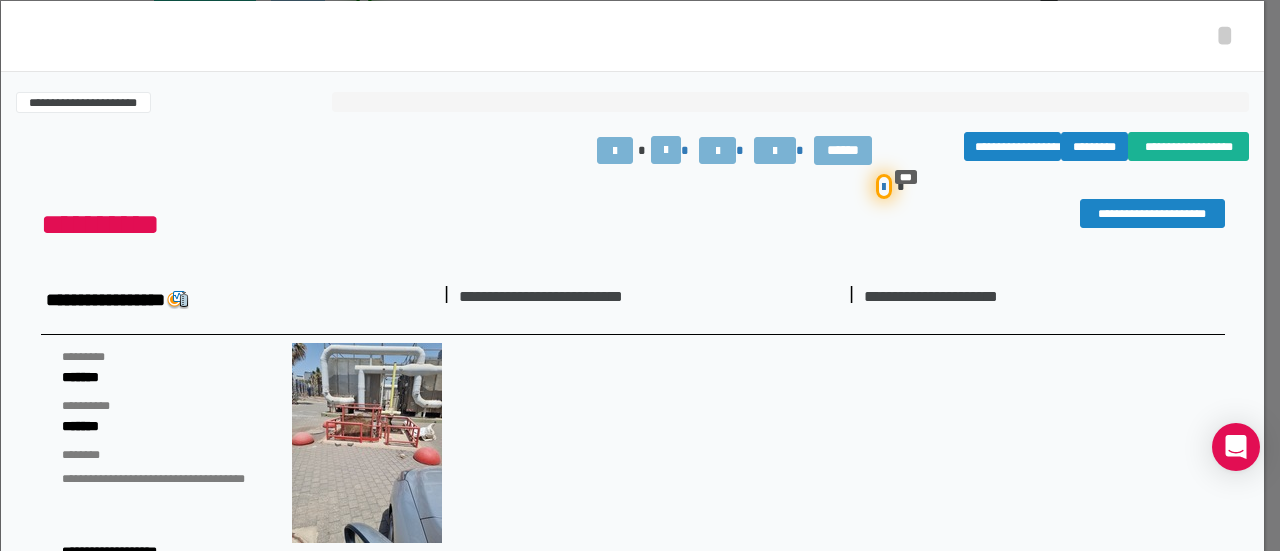 click on "* *****" at bounding box center (632, 36) 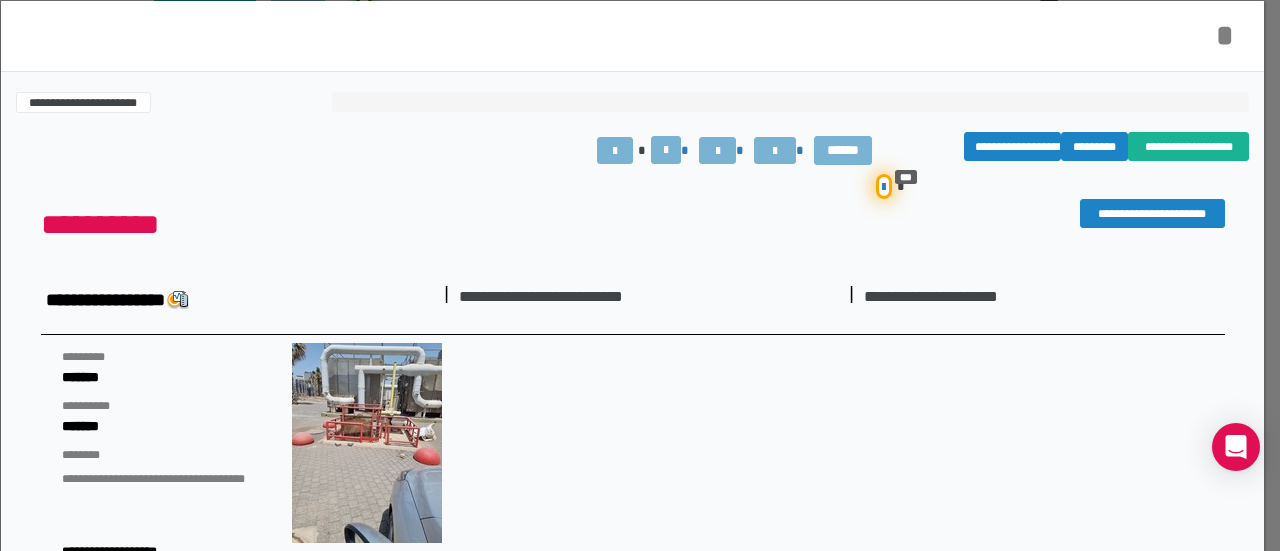 click on "*" at bounding box center [1225, 35] 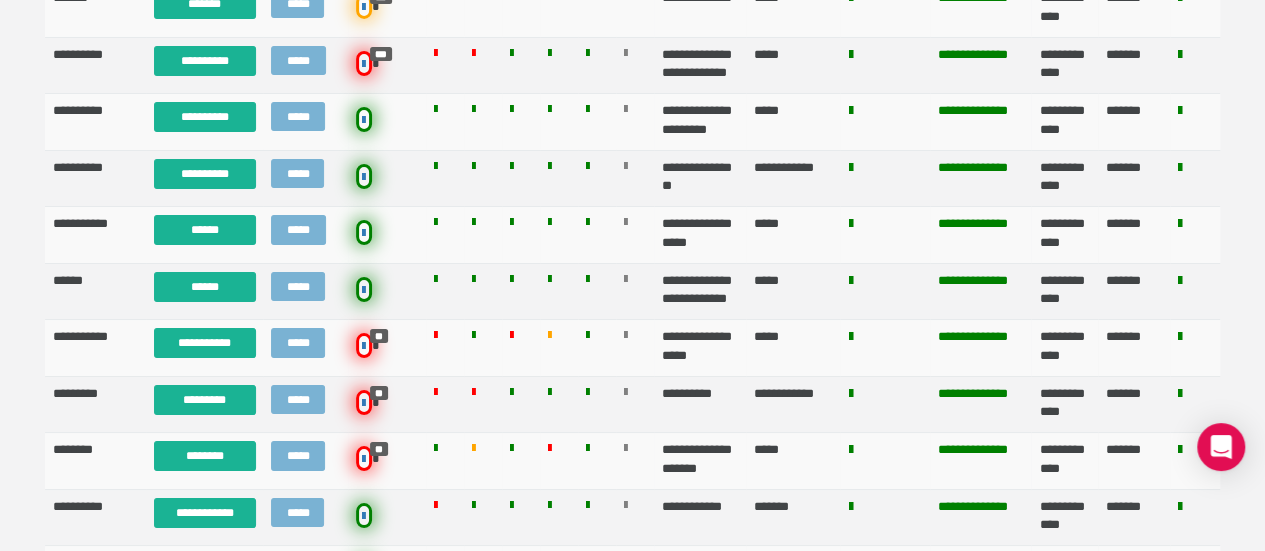 scroll, scrollTop: 3615, scrollLeft: 0, axis: vertical 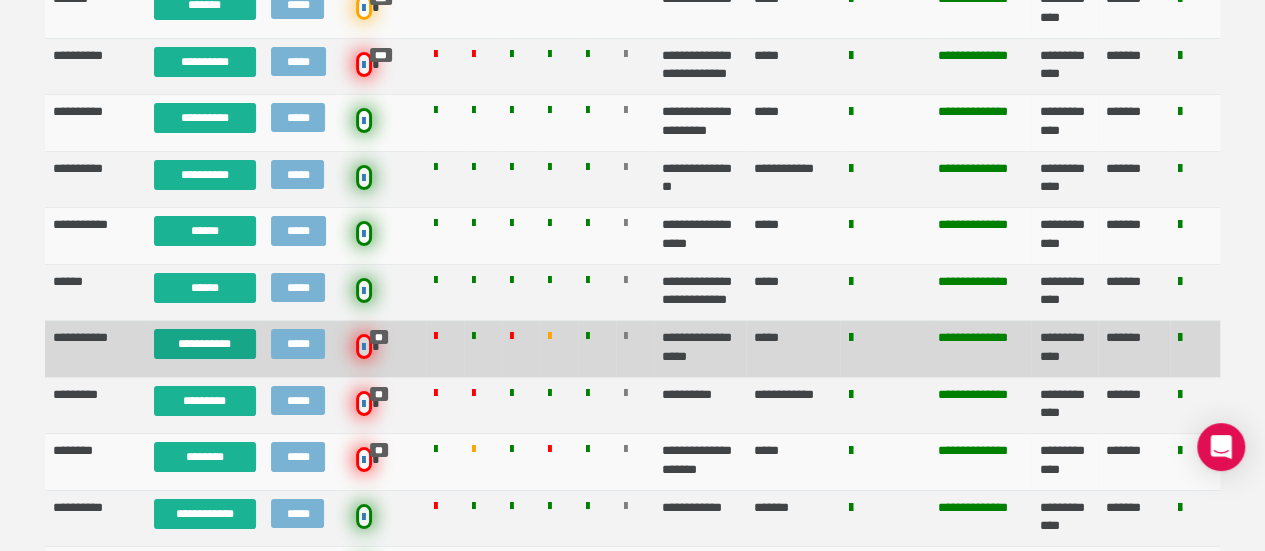 click on "**********" at bounding box center [205, 344] 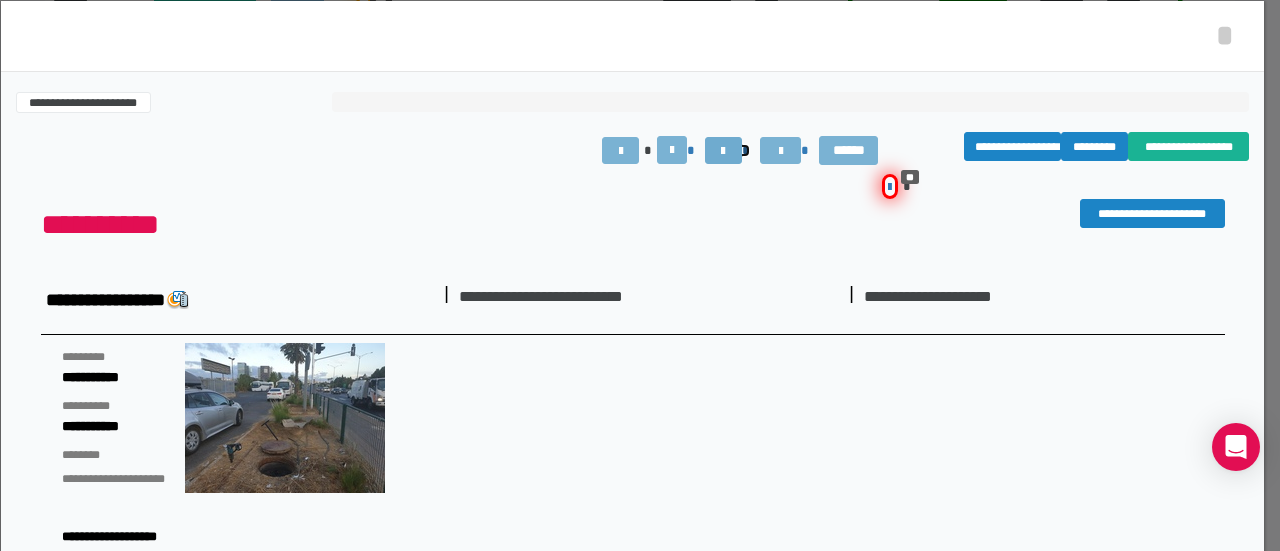 click at bounding box center [723, 151] 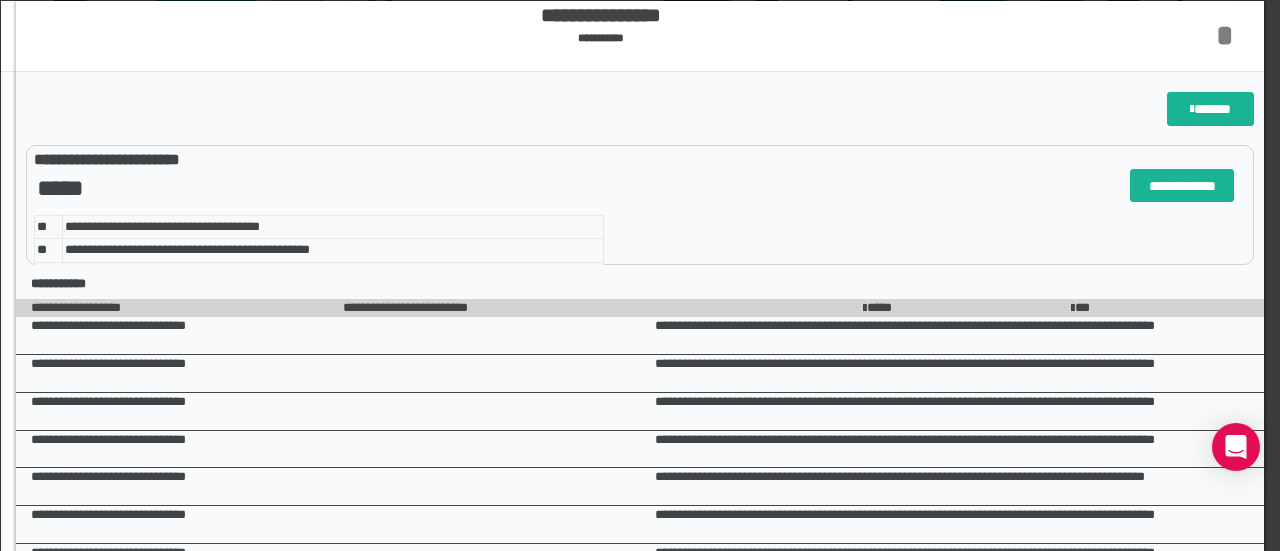click on "*" at bounding box center [1225, 35] 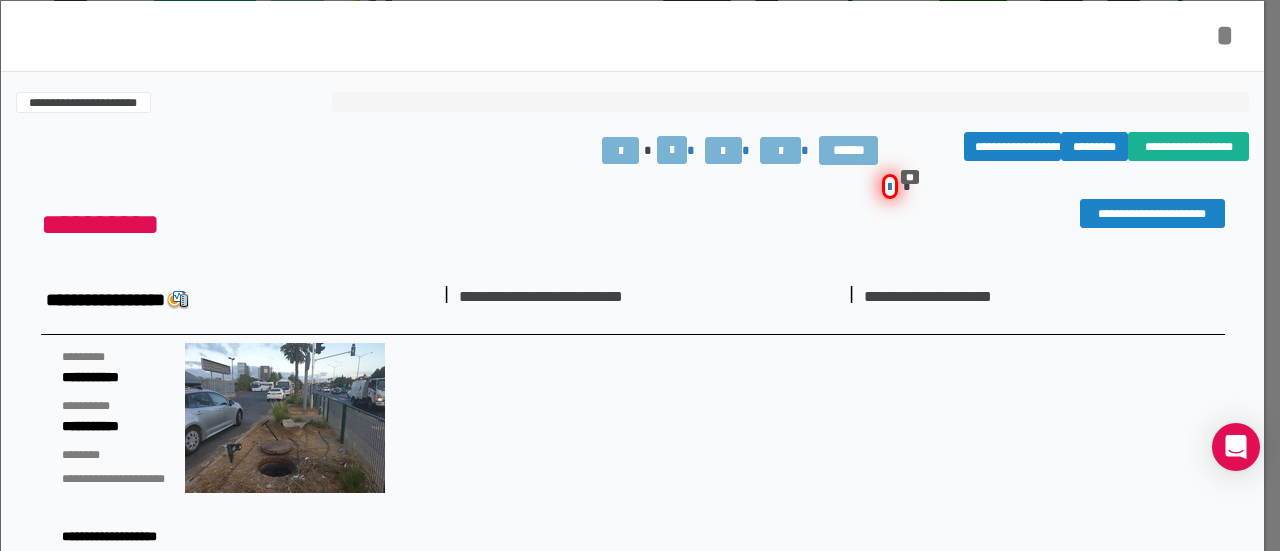 click on "*" at bounding box center (1225, 35) 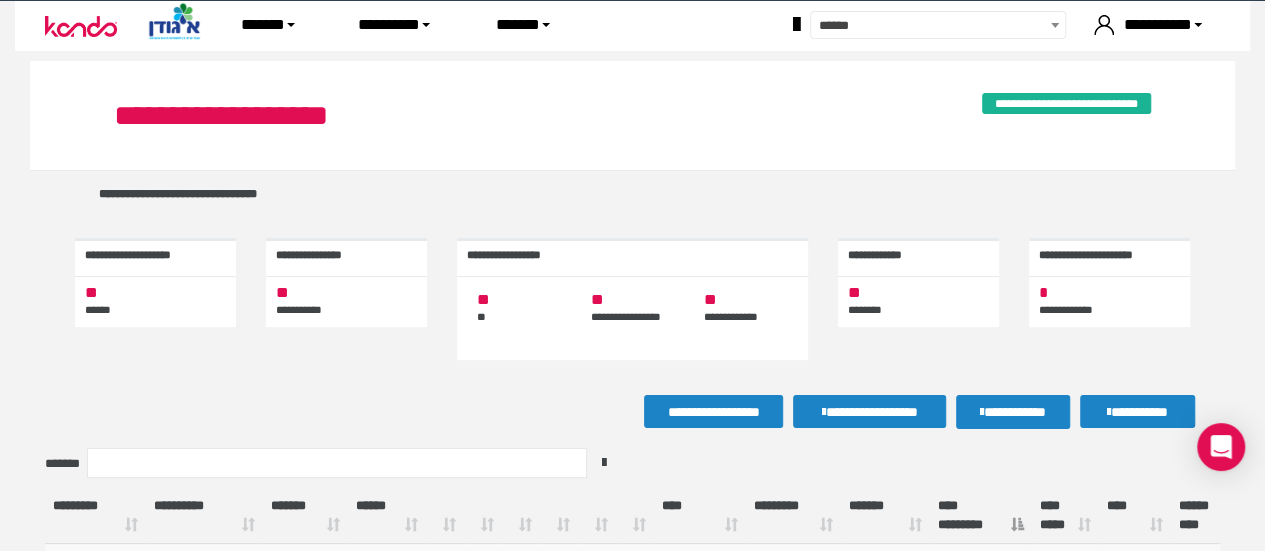 scroll, scrollTop: 204, scrollLeft: 0, axis: vertical 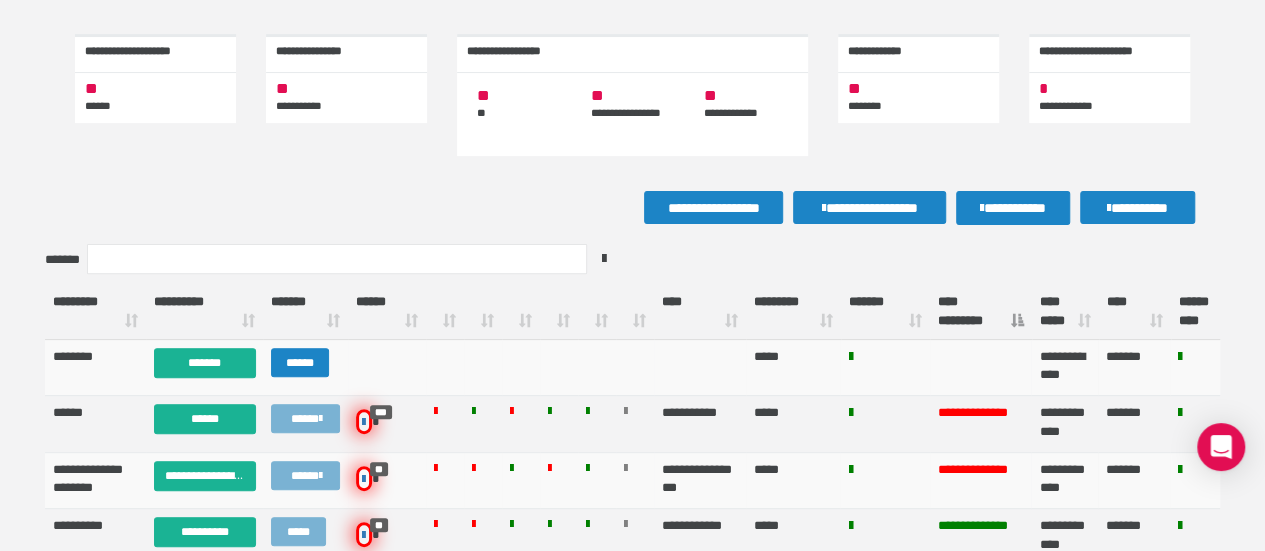 click on "******" at bounding box center (387, 312) 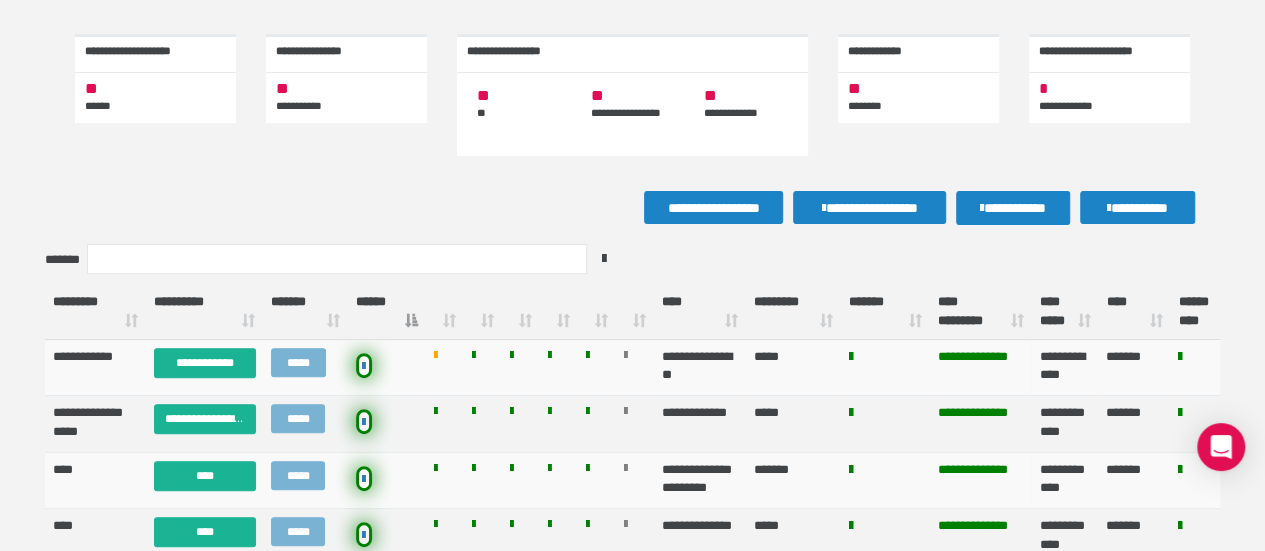click on "******" at bounding box center [387, 312] 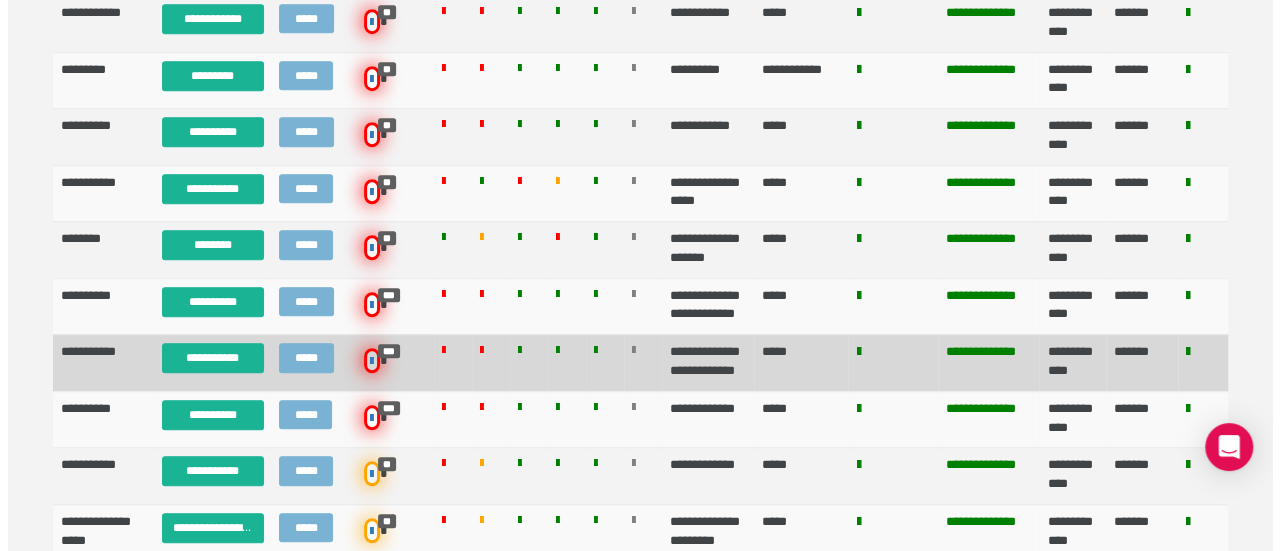 scroll, scrollTop: 713, scrollLeft: 0, axis: vertical 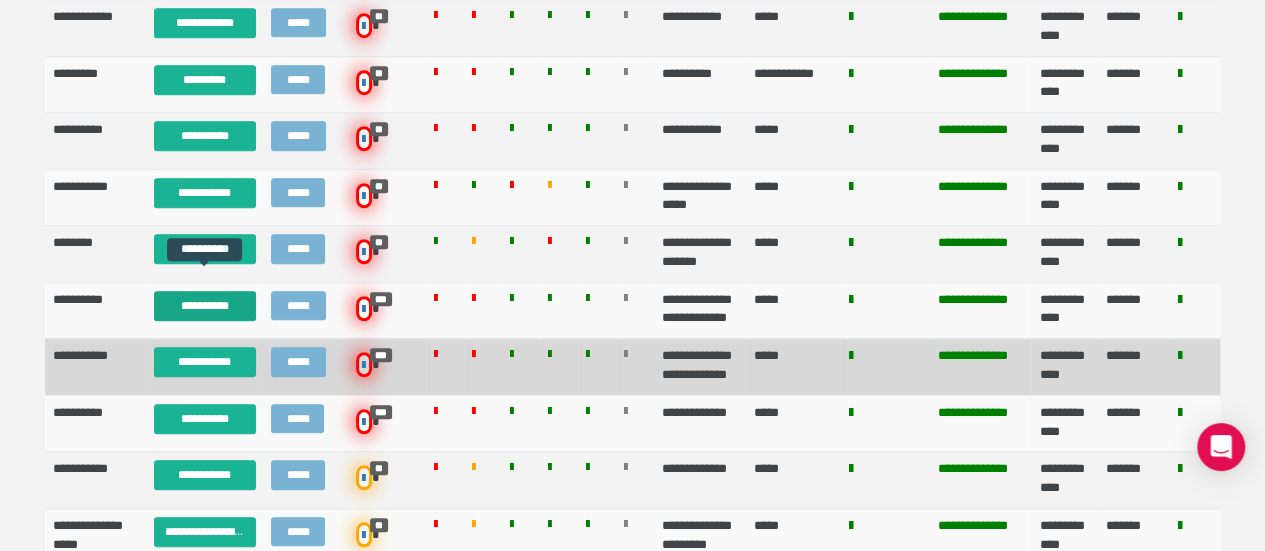 click on "**********" at bounding box center (205, 306) 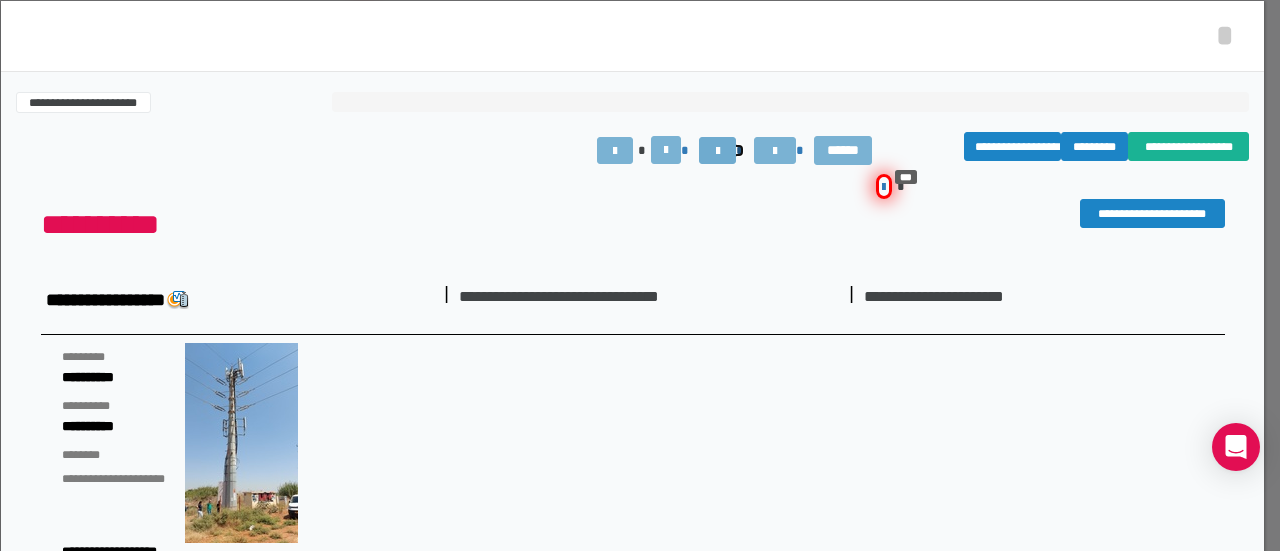 click at bounding box center (718, 151) 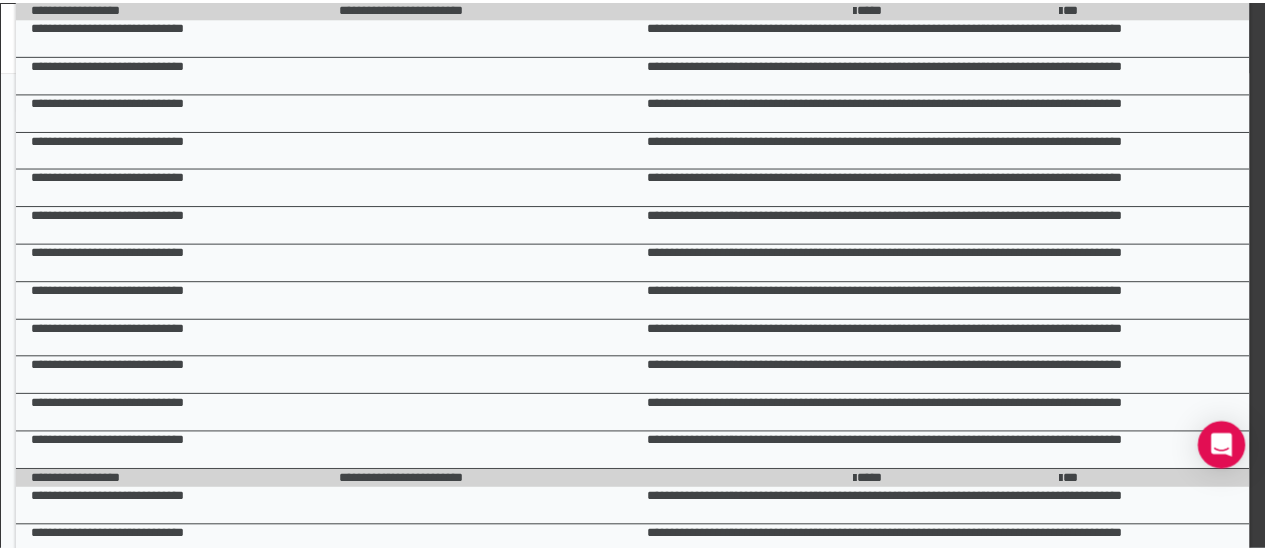 scroll, scrollTop: 0, scrollLeft: 0, axis: both 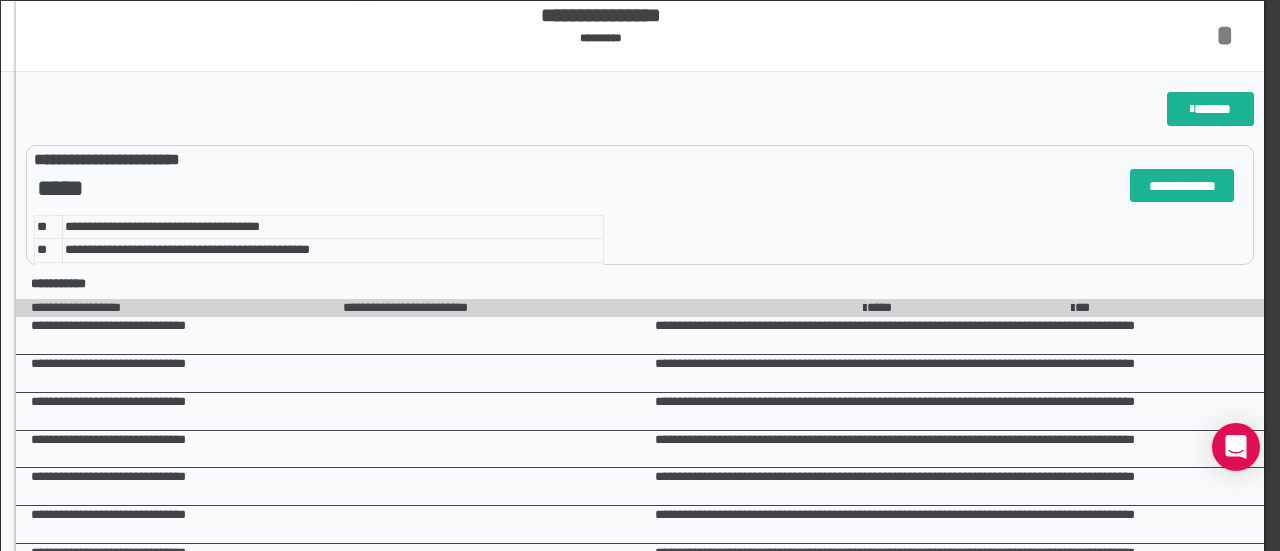 click on "*" at bounding box center [1225, 35] 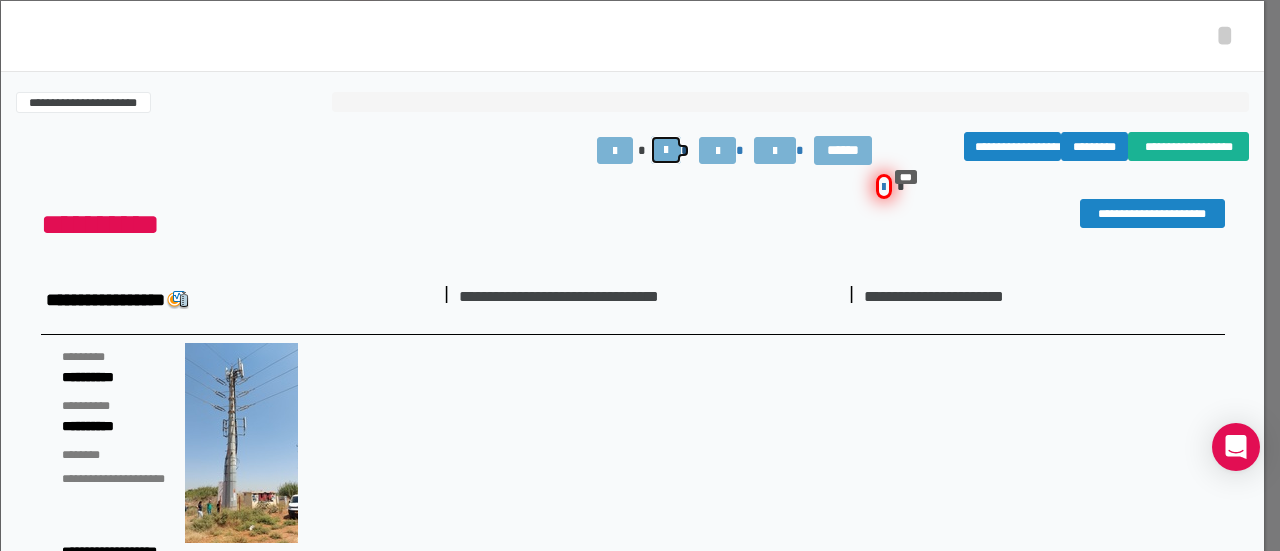 click at bounding box center [666, 150] 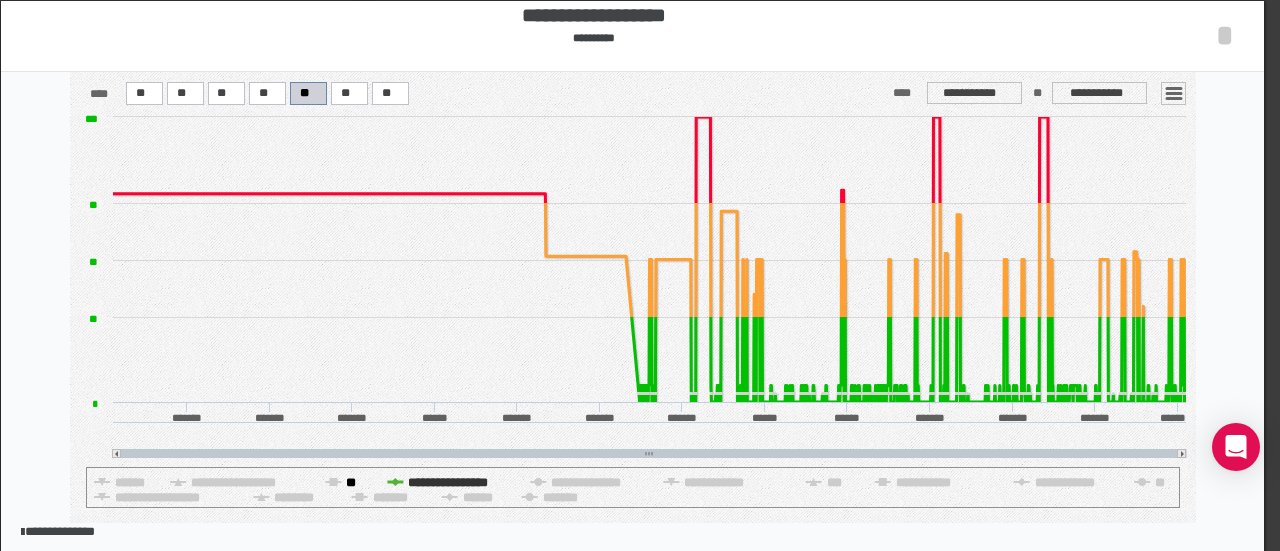 click on "**" at bounding box center (351, 482) 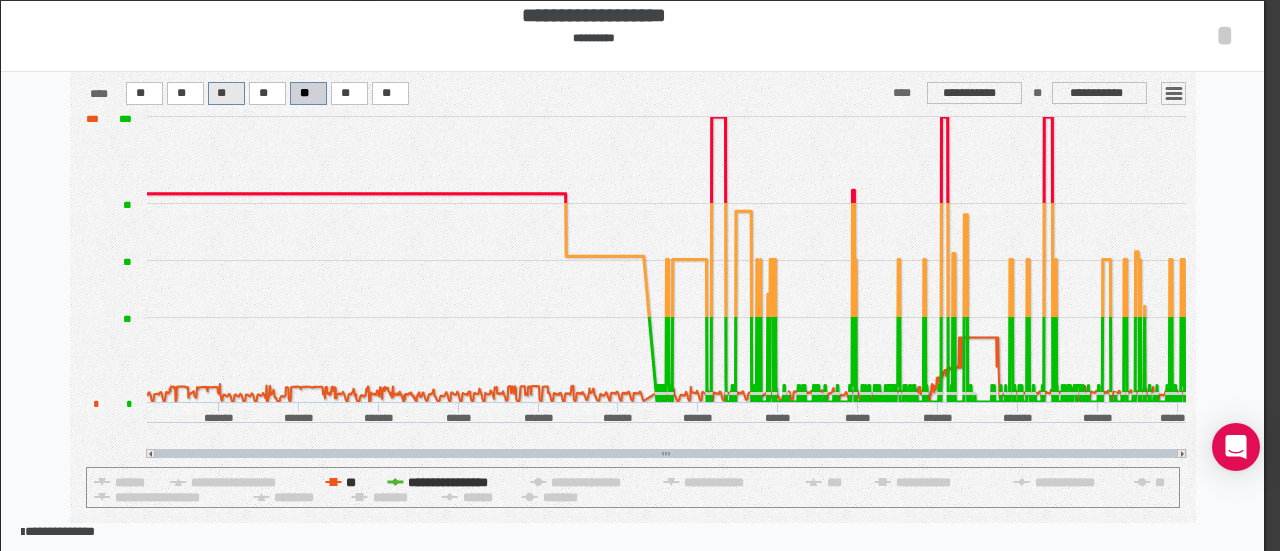 click on "**" at bounding box center [140, 93] 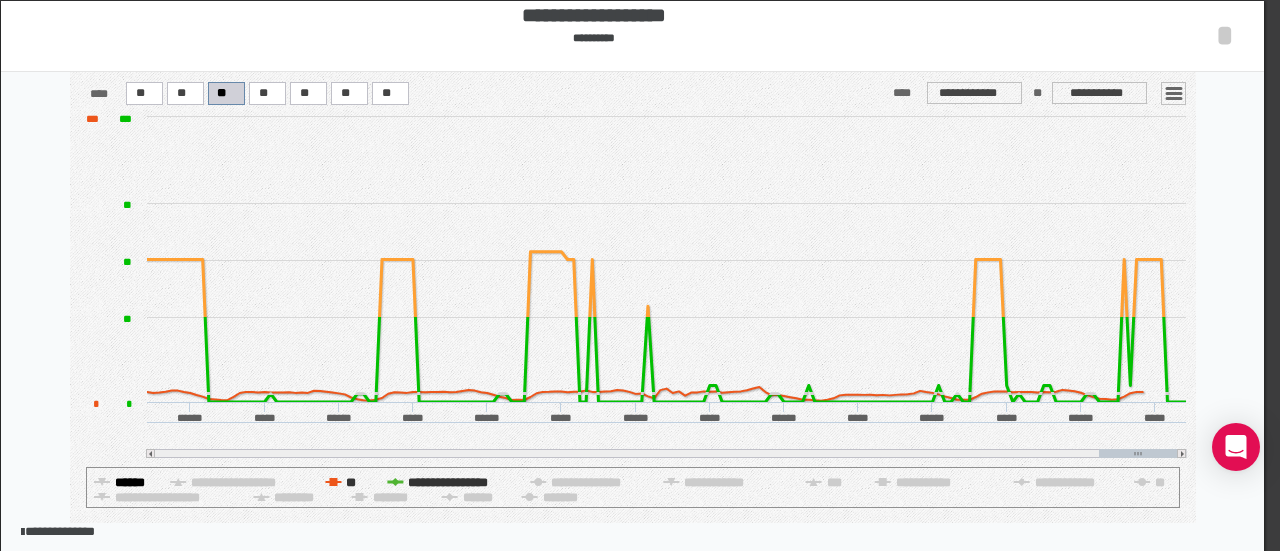 click on "******" at bounding box center (351, 482) 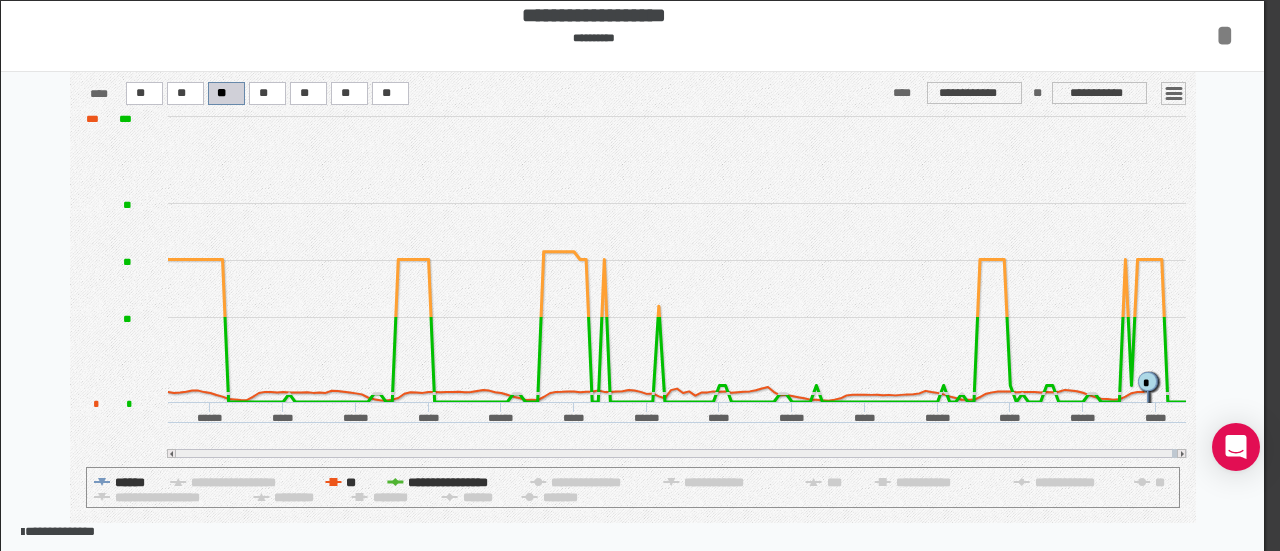 click on "*" at bounding box center (1225, 35) 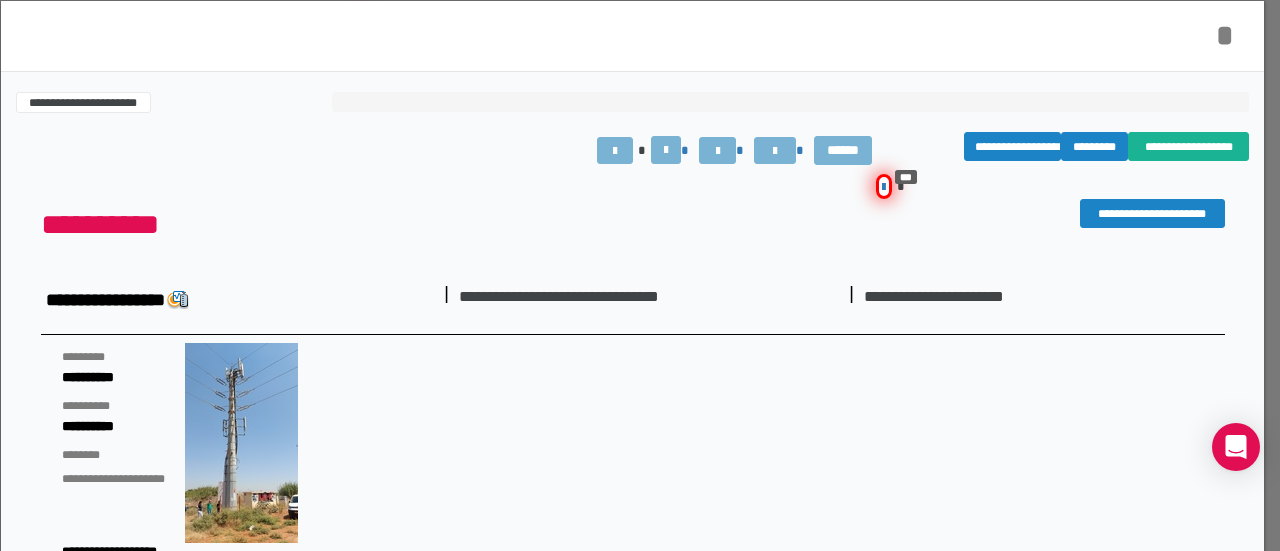 click on "*" at bounding box center (1225, 35) 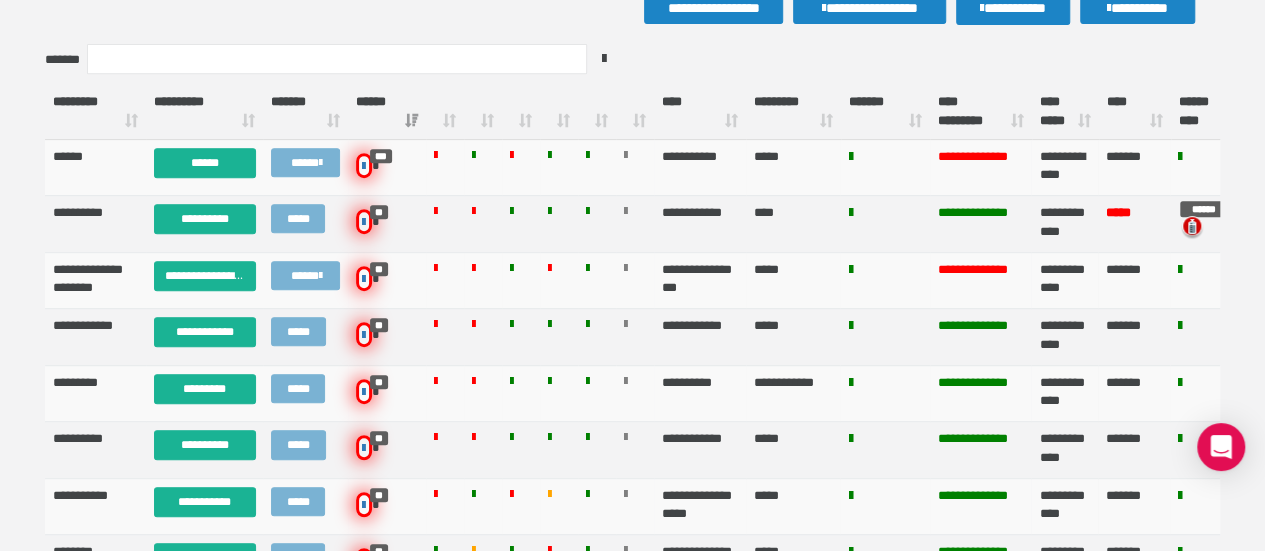 scroll, scrollTop: 435, scrollLeft: 0, axis: vertical 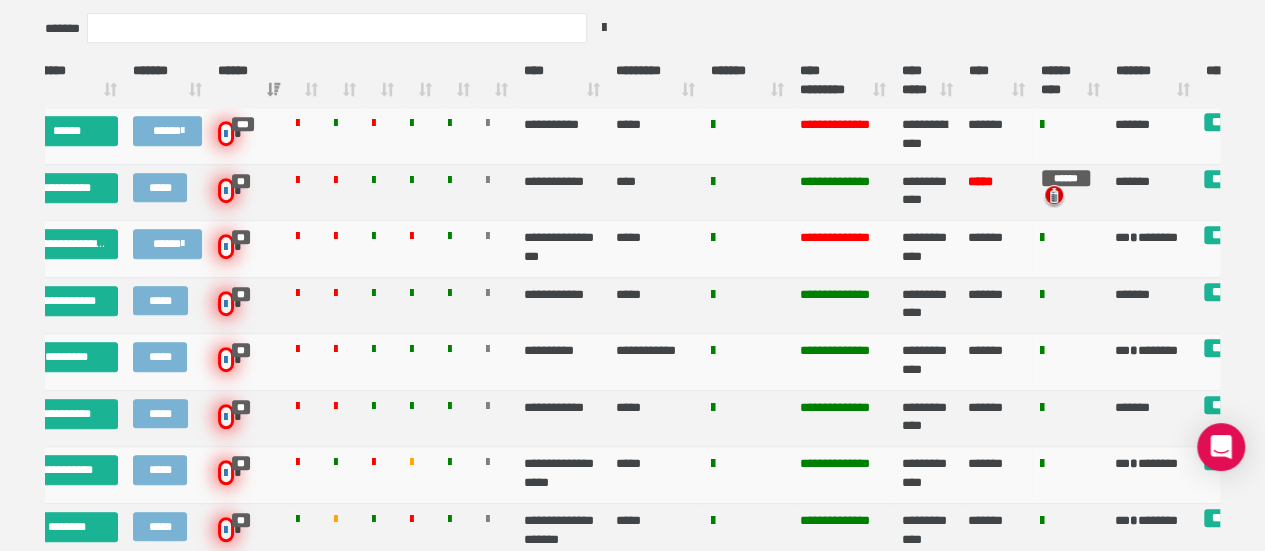 click on "****** ****" at bounding box center (1070, 81) 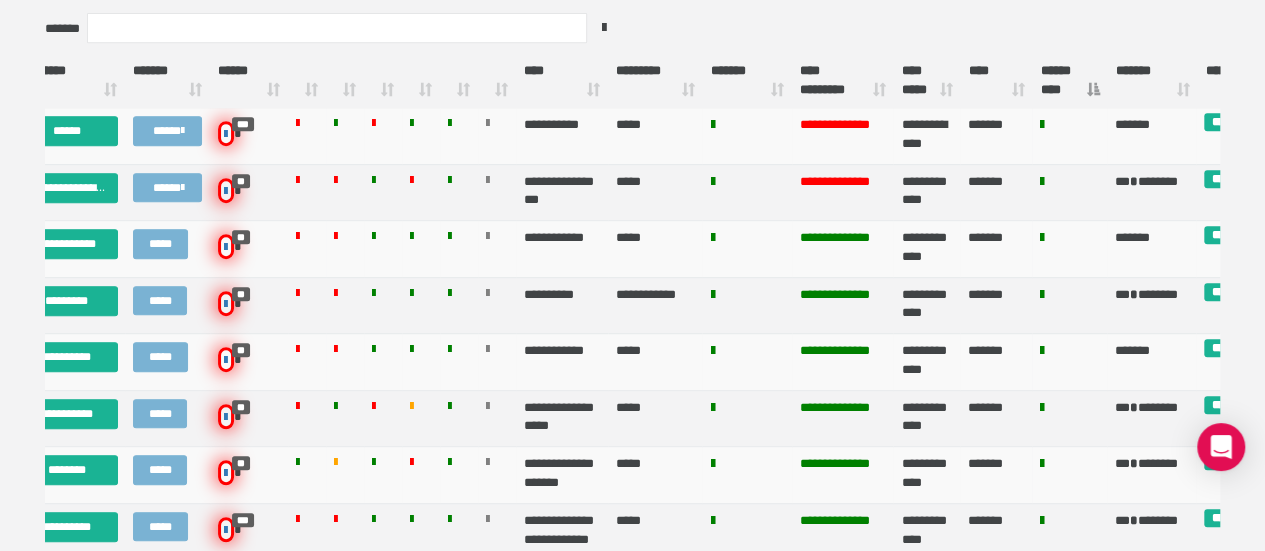 click on "****** ****" at bounding box center (1070, 81) 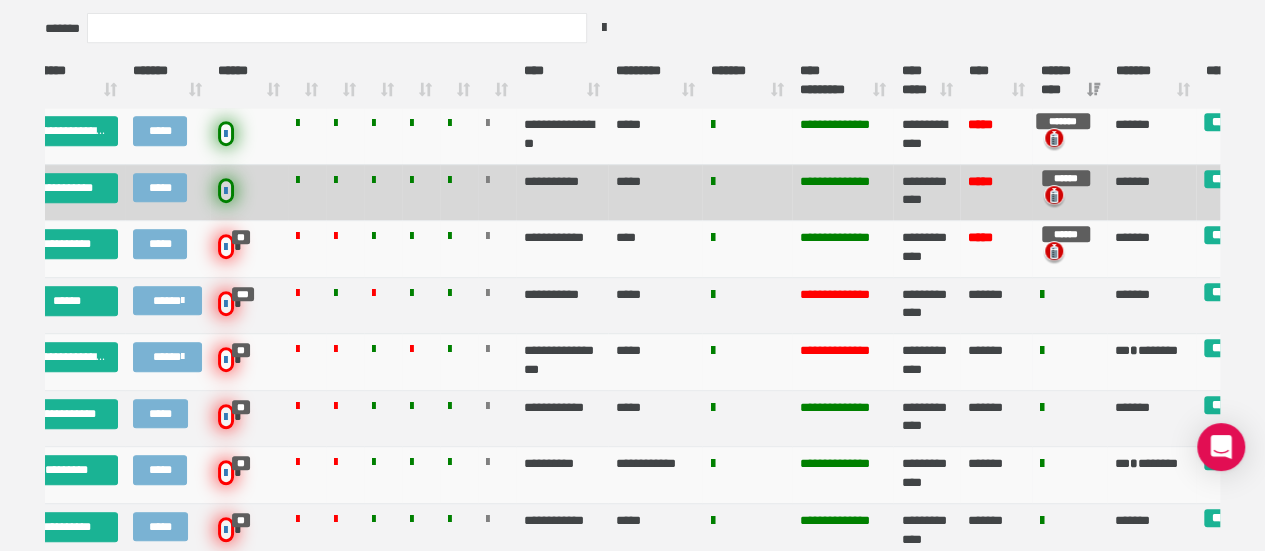 scroll, scrollTop: 0, scrollLeft: 0, axis: both 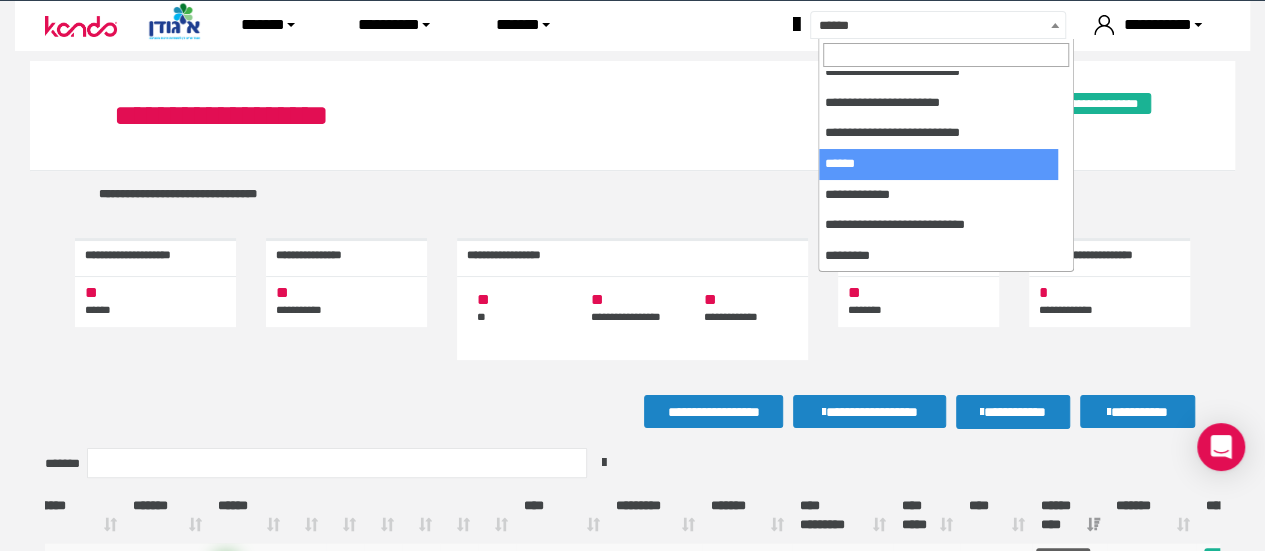 click on "******" at bounding box center (961, 26) 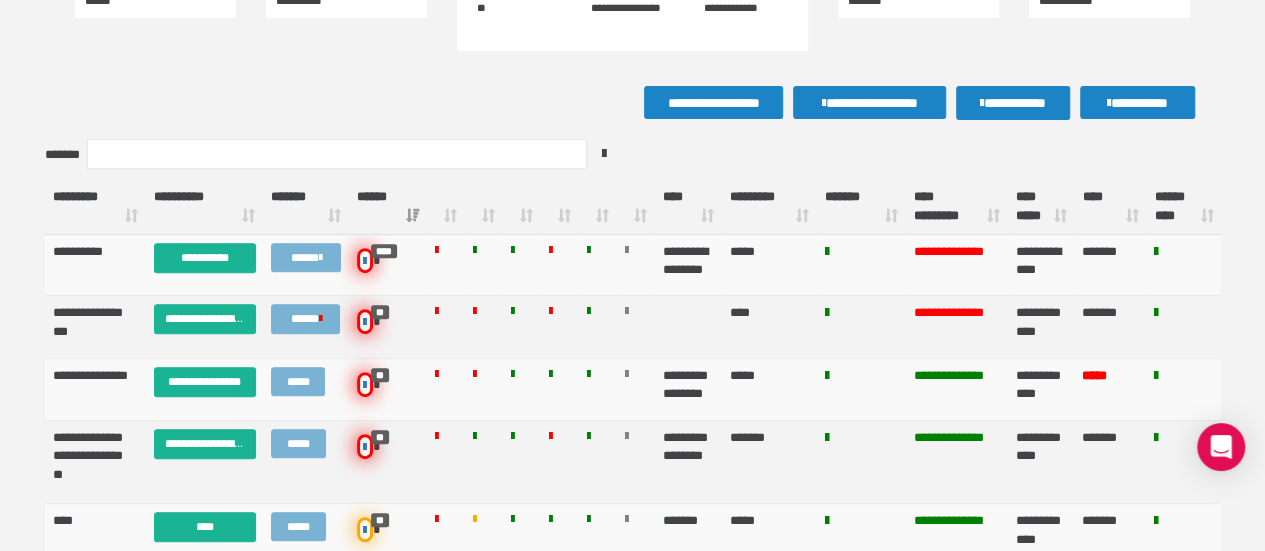 scroll, scrollTop: 310, scrollLeft: 0, axis: vertical 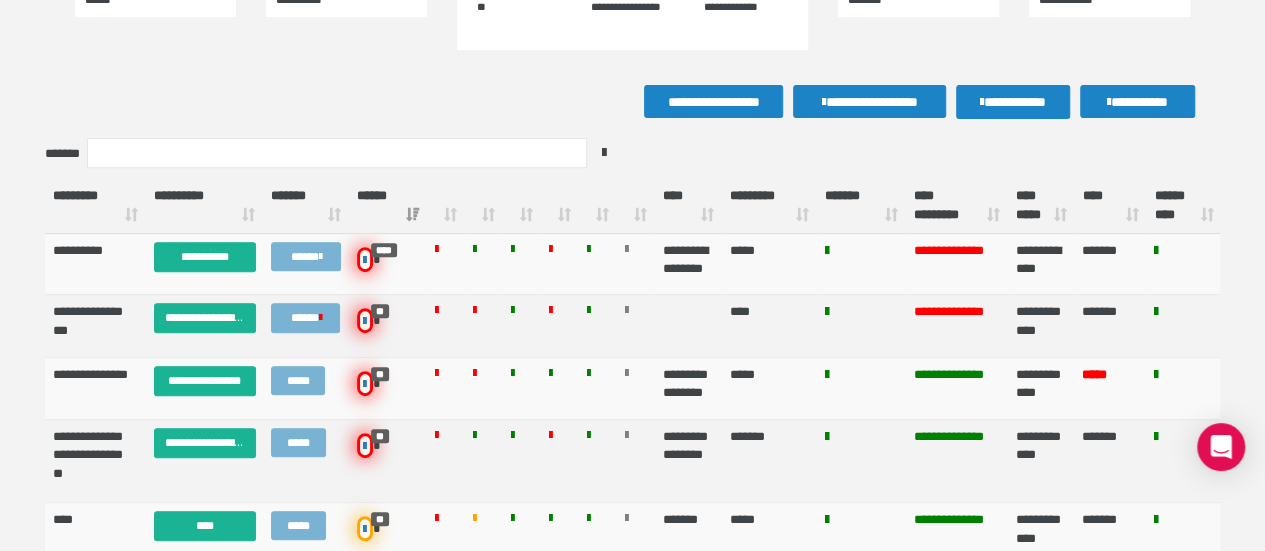 click on "**** *********" at bounding box center [957, 206] 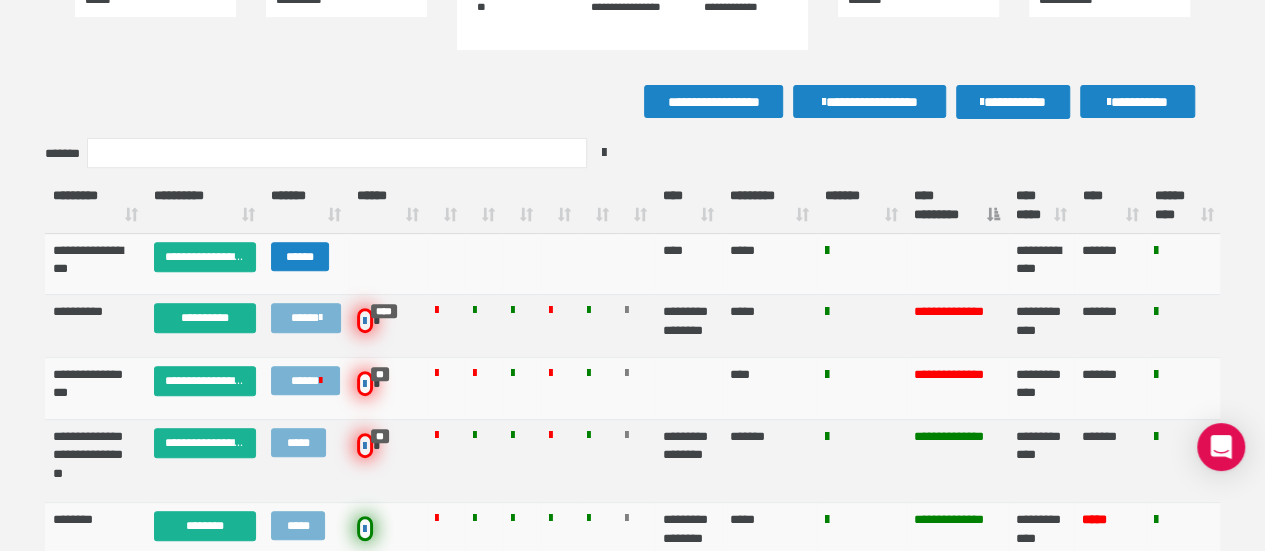 click on "**** *********" at bounding box center (957, 206) 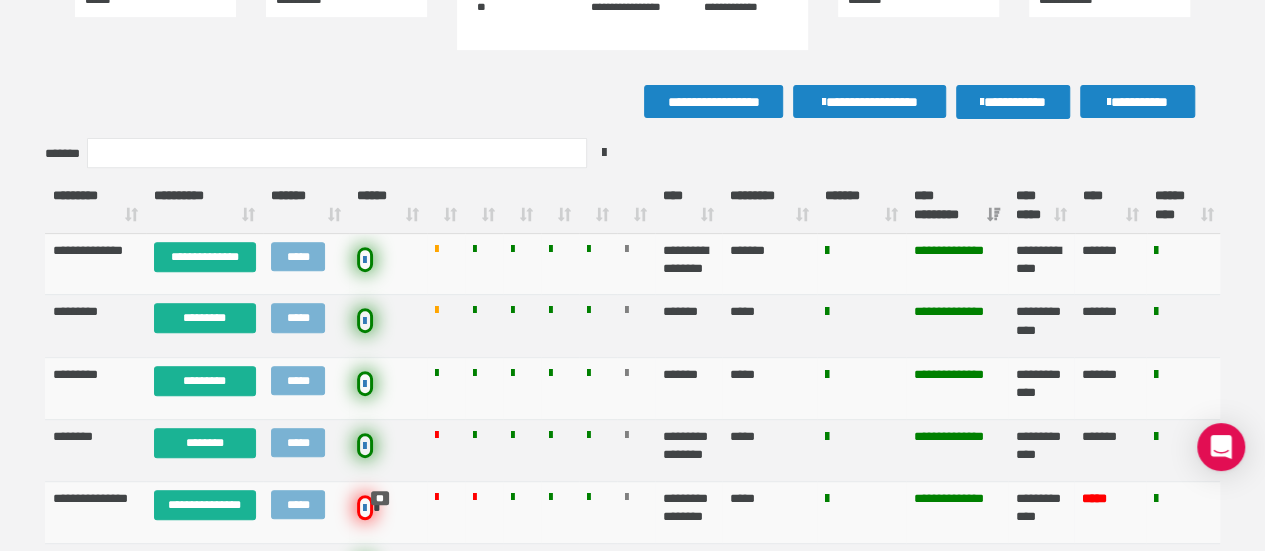 click on "**** *********" at bounding box center (957, 206) 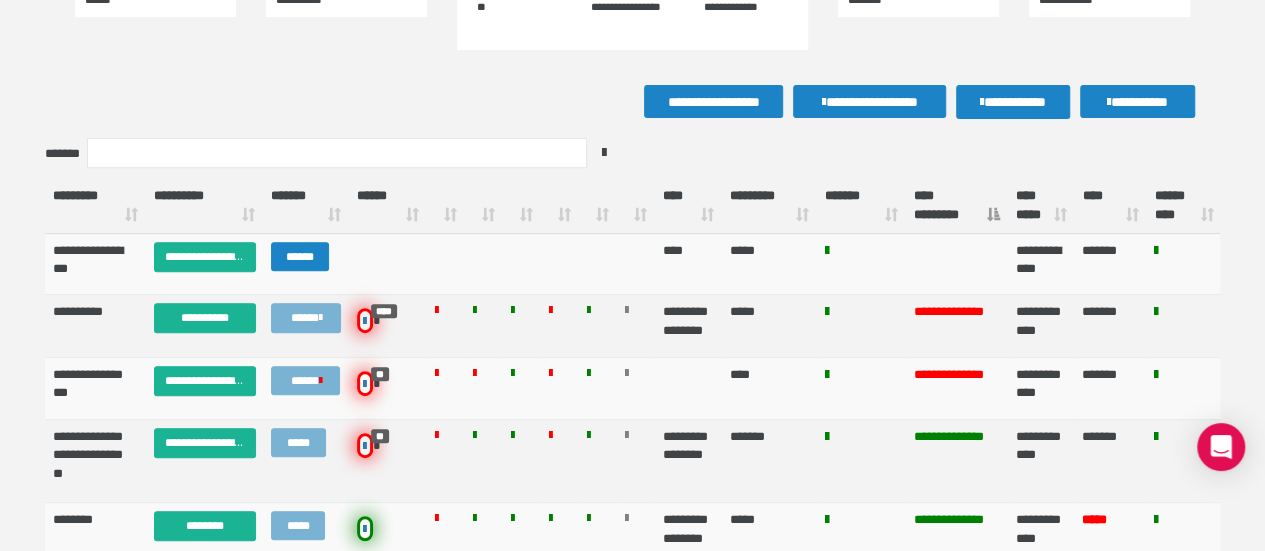 click at bounding box center (560, 206) 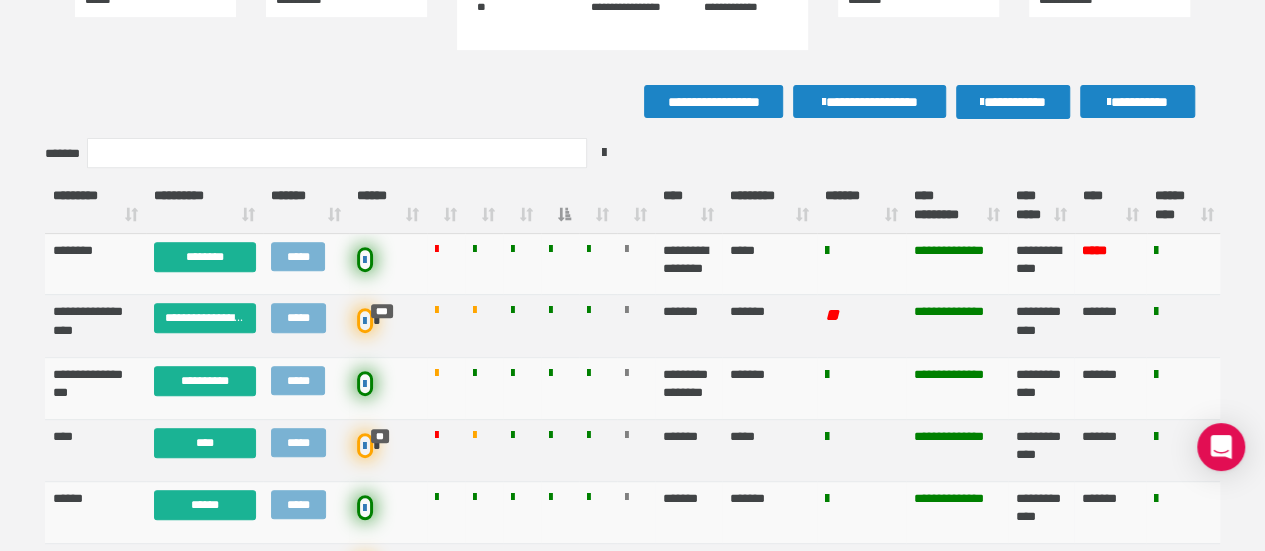 click at bounding box center [560, 206] 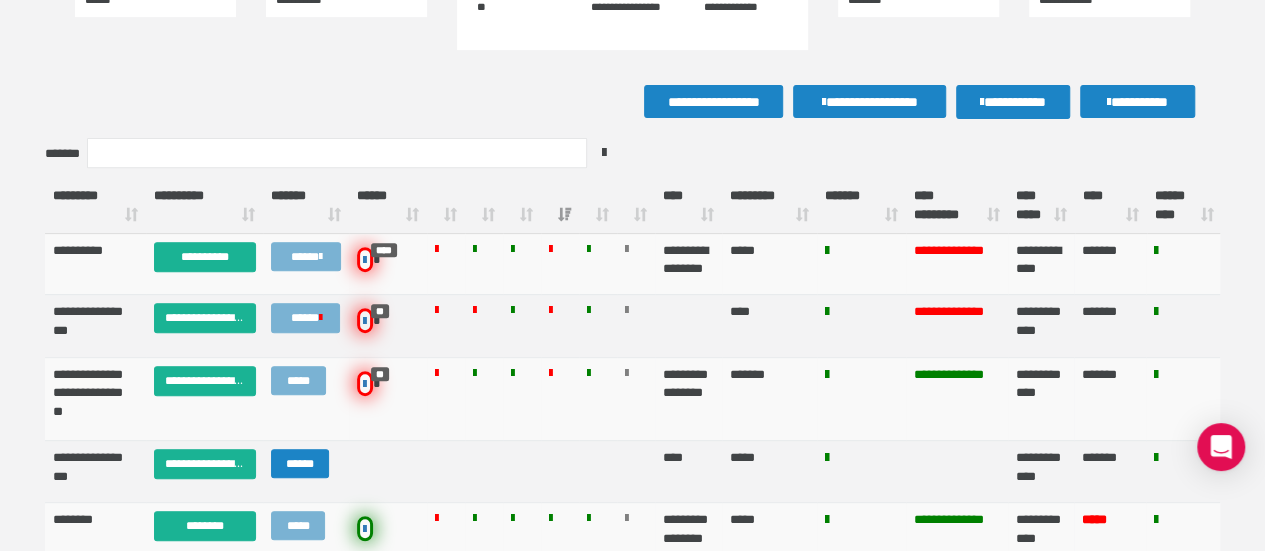 click at bounding box center [484, 206] 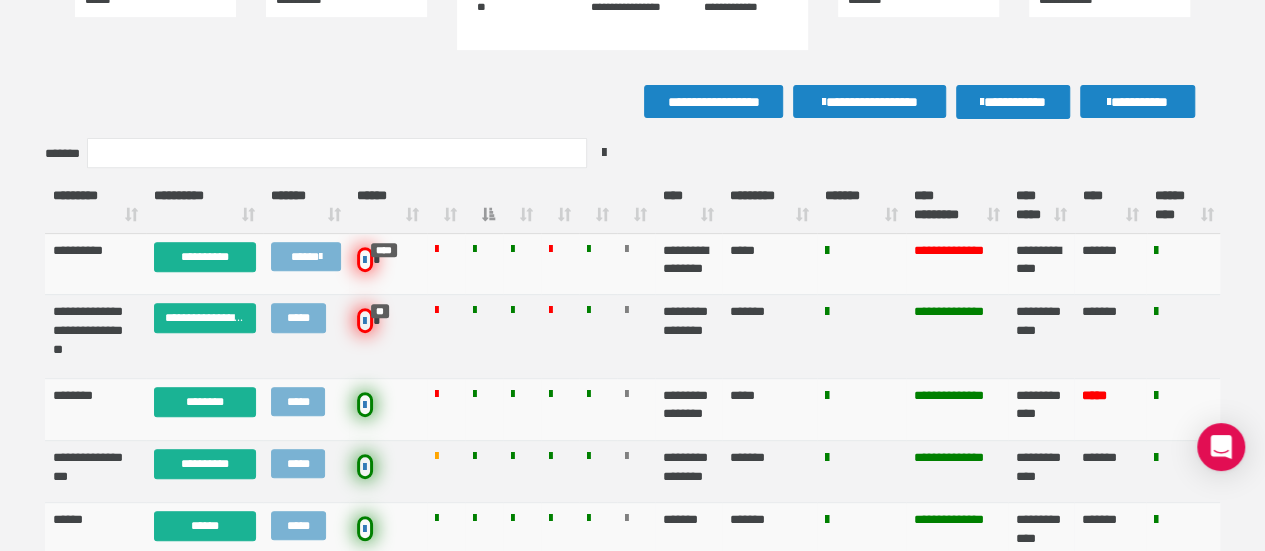 click at bounding box center (484, 206) 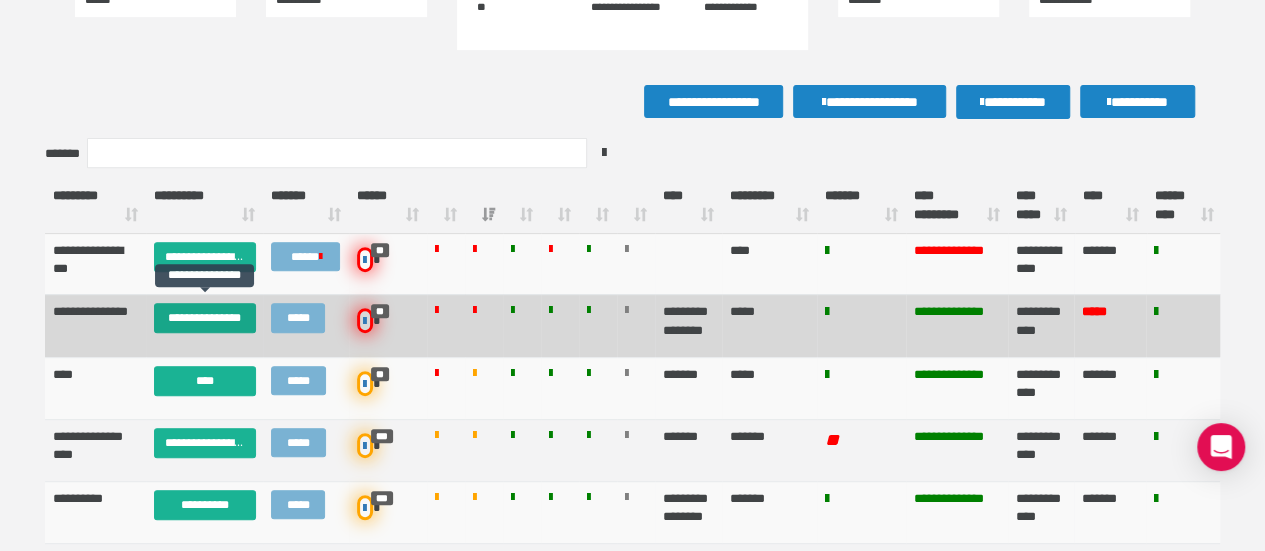 click on "**********" at bounding box center [205, 318] 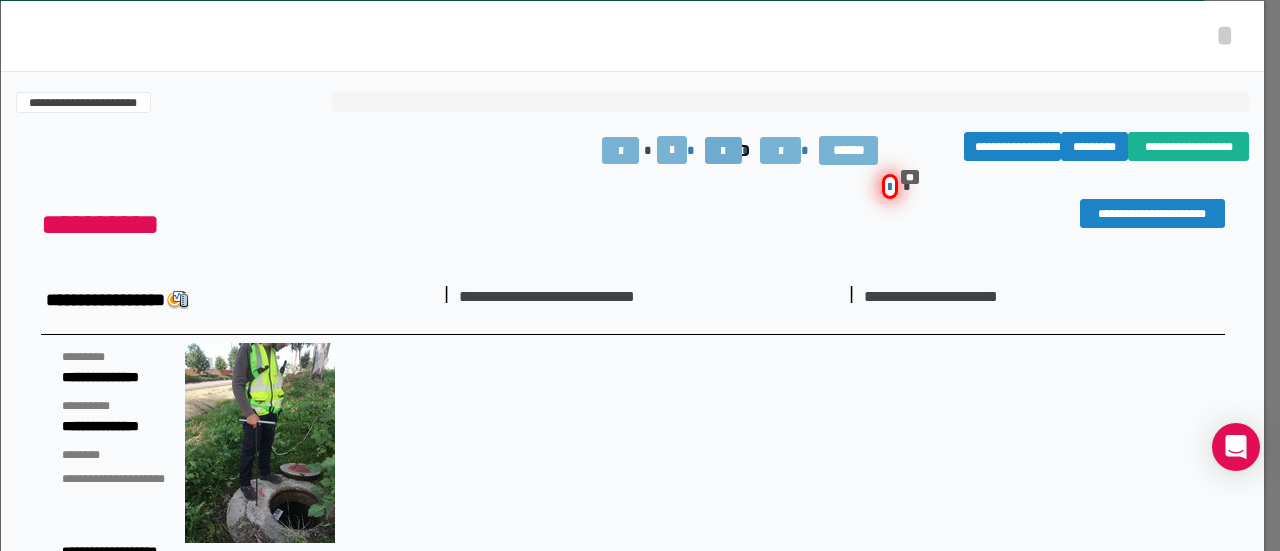 click at bounding box center [723, 150] 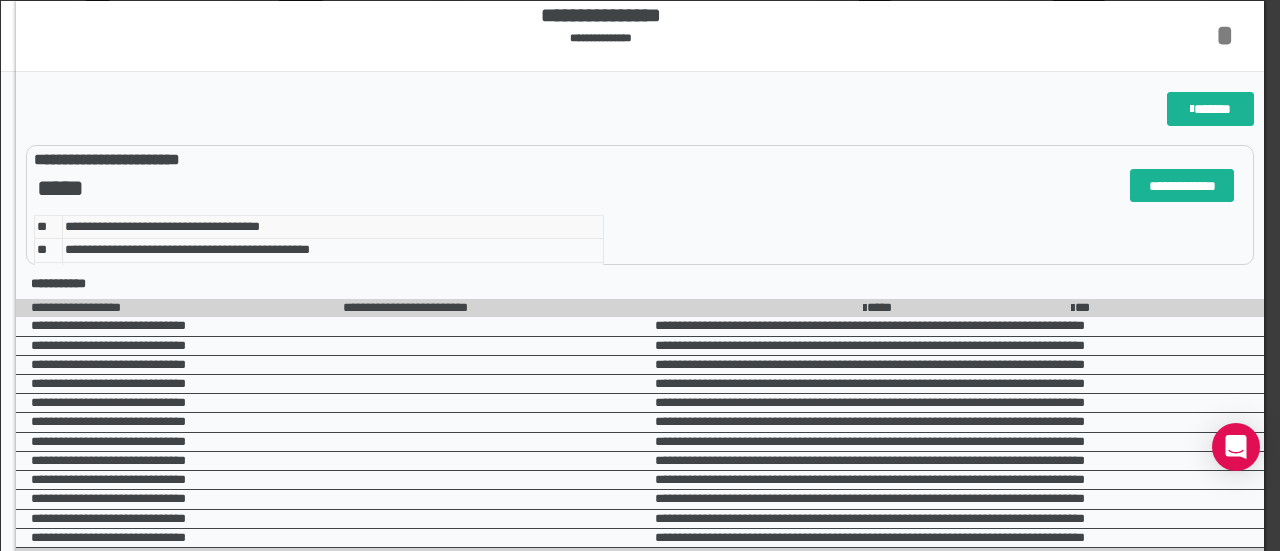 click on "*" at bounding box center (1225, 35) 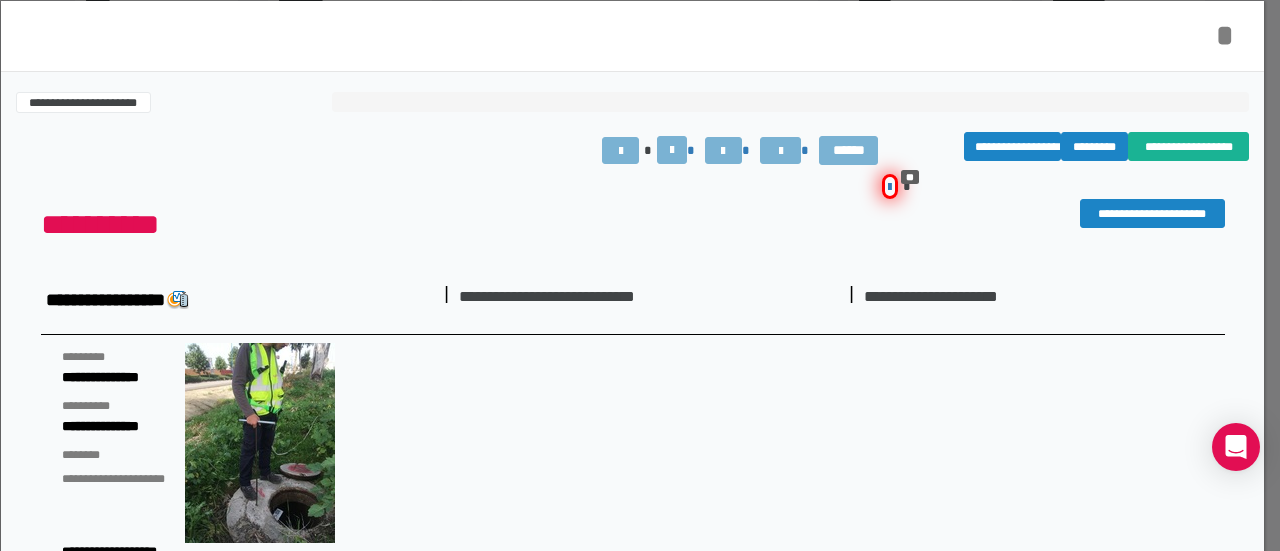 click on "*" at bounding box center (1225, 35) 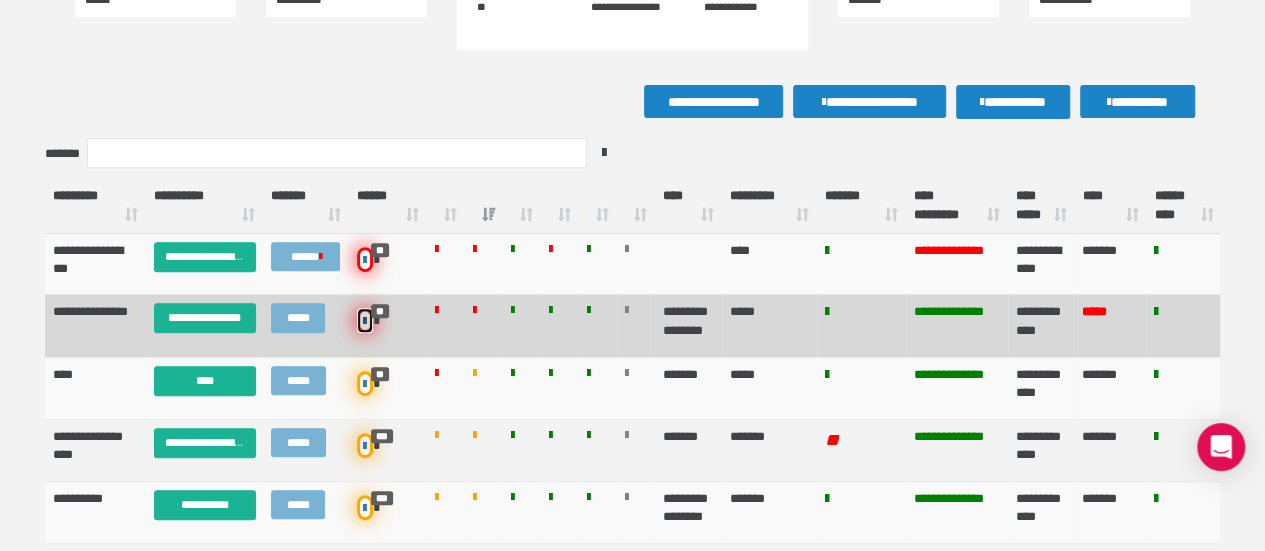 click at bounding box center (365, 320) 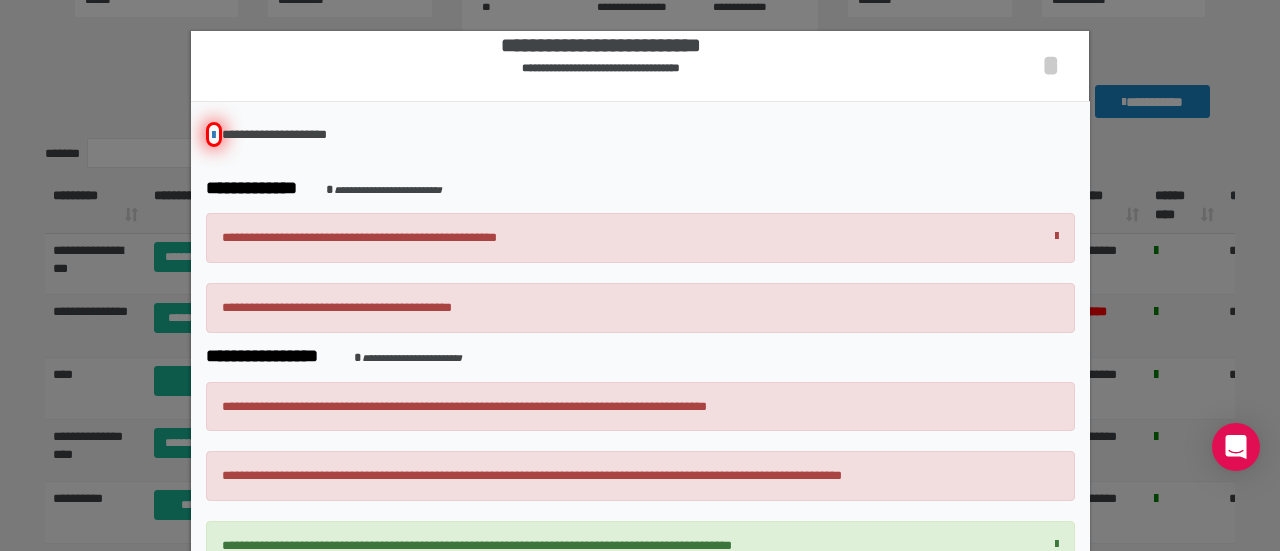 click on "**********" at bounding box center [640, 275] 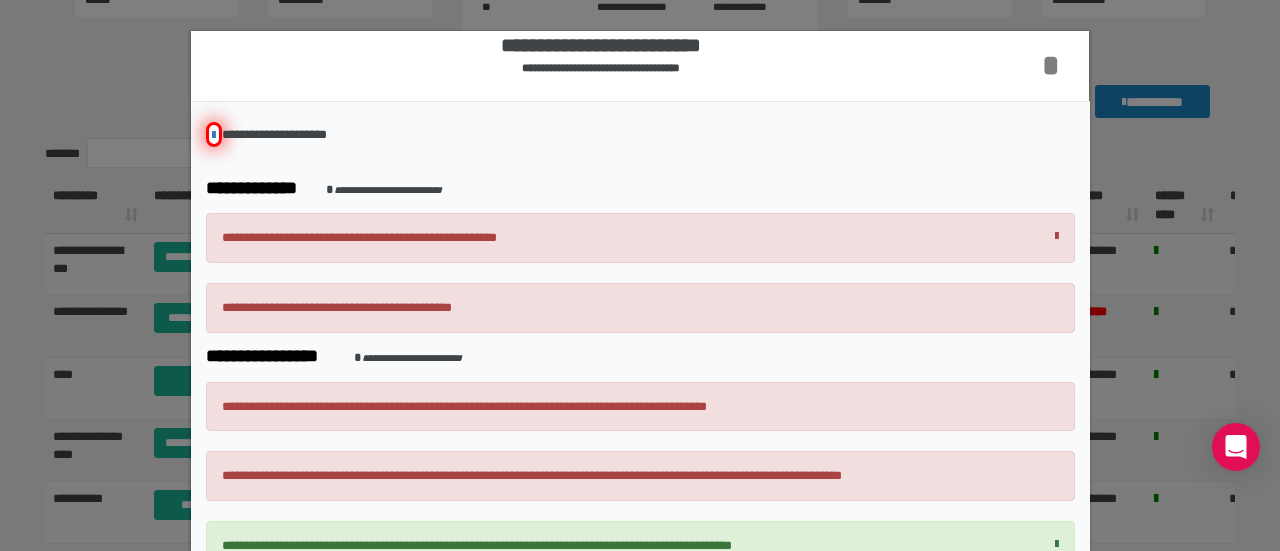 click on "*" at bounding box center [1051, 65] 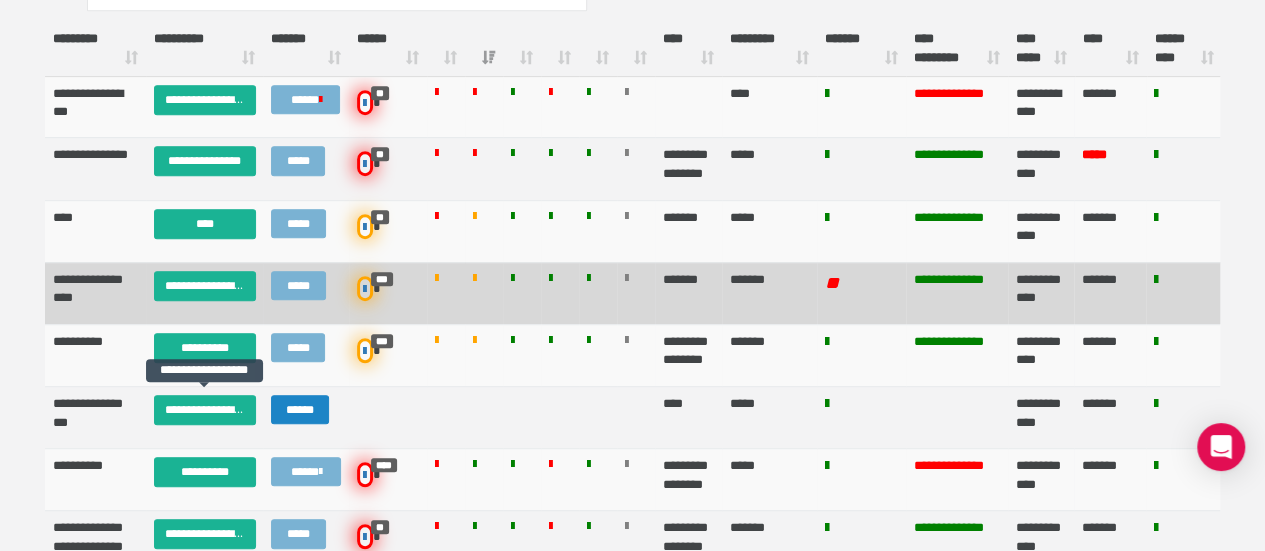scroll, scrollTop: 0, scrollLeft: 0, axis: both 